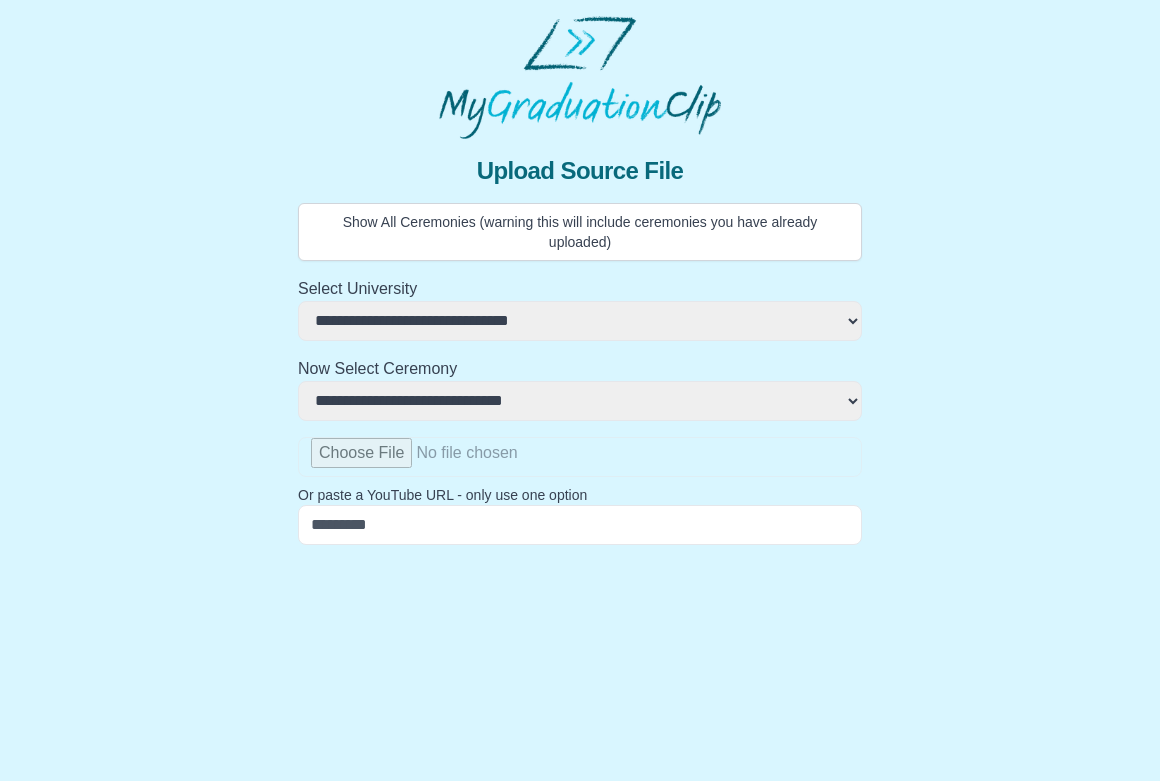 select on "**********" 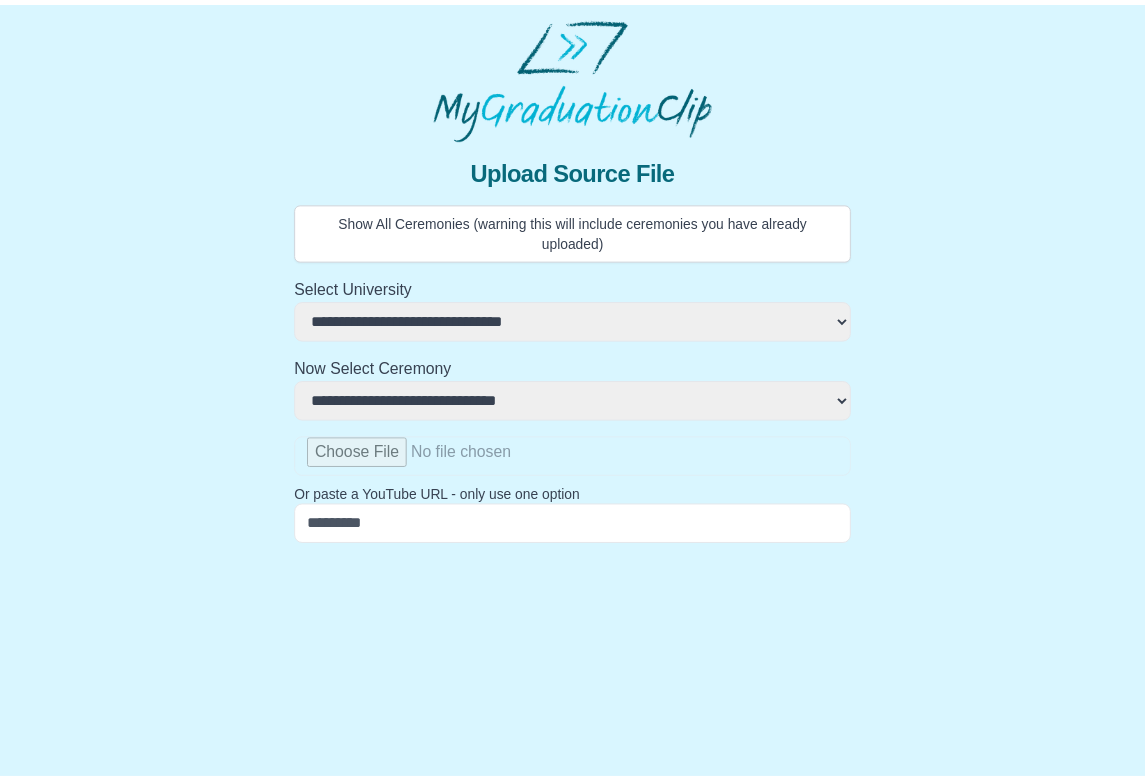 scroll, scrollTop: 0, scrollLeft: 0, axis: both 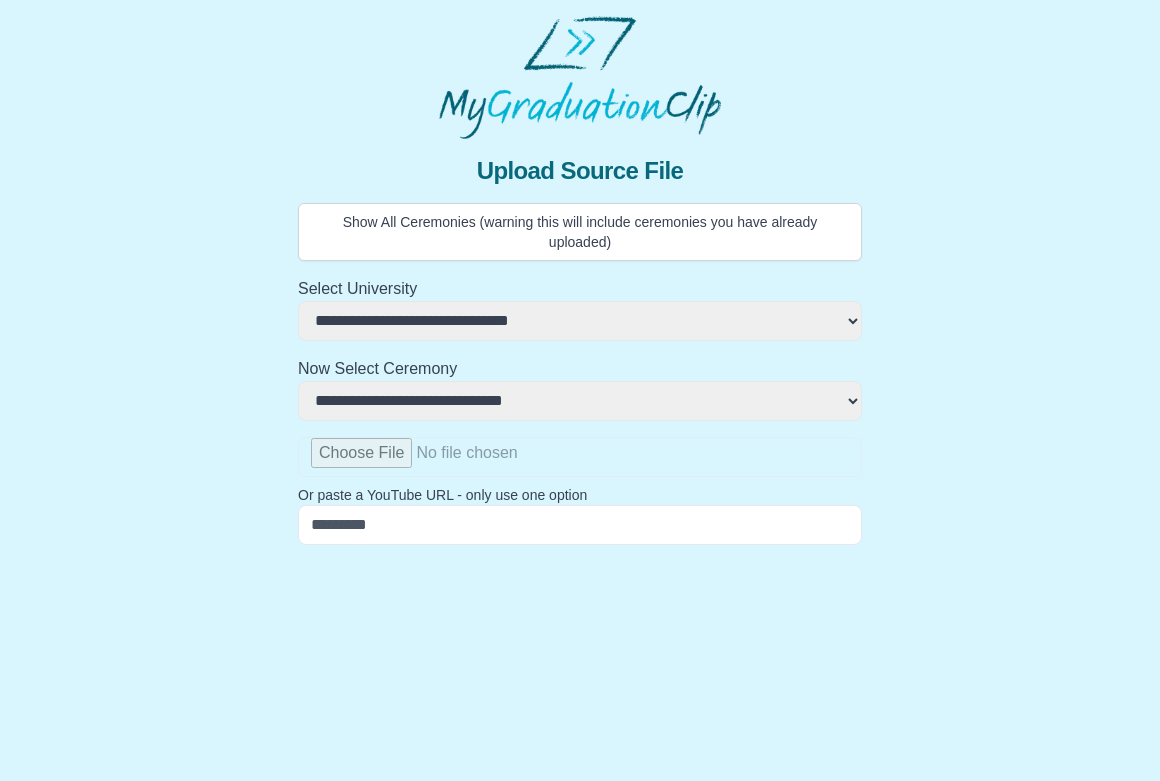 click on "**********" at bounding box center [580, 296] 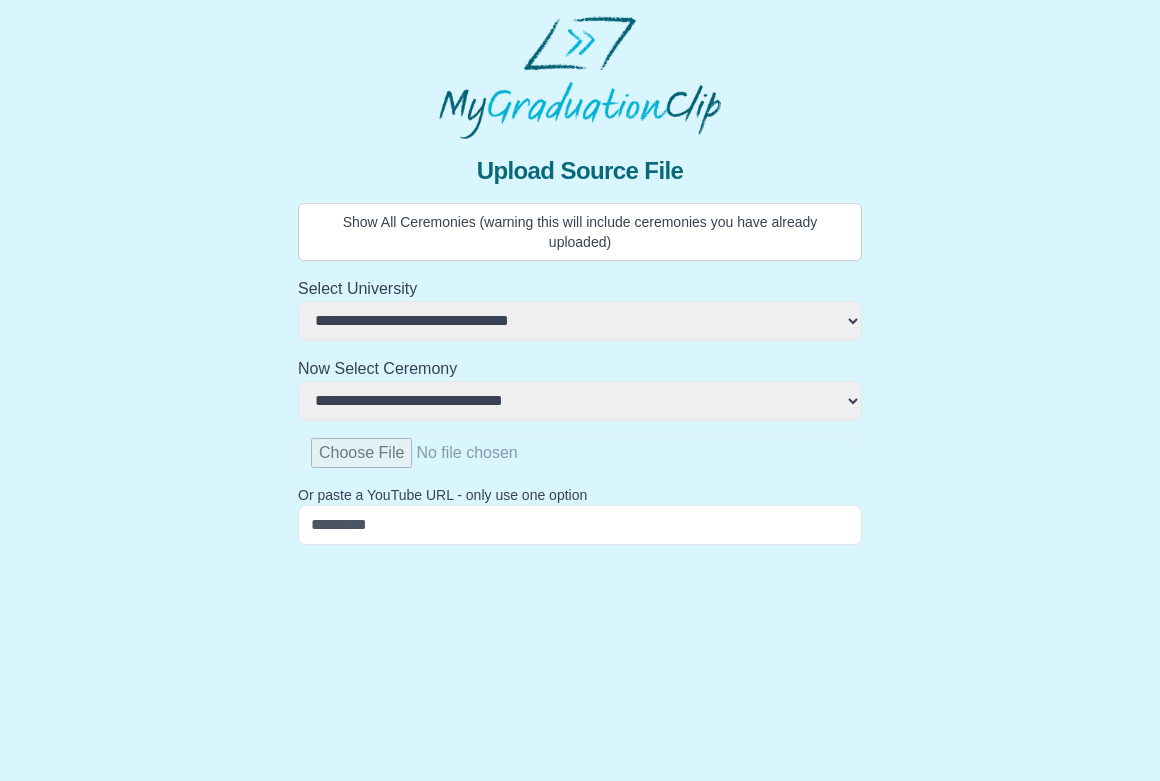 click at bounding box center [580, 457] 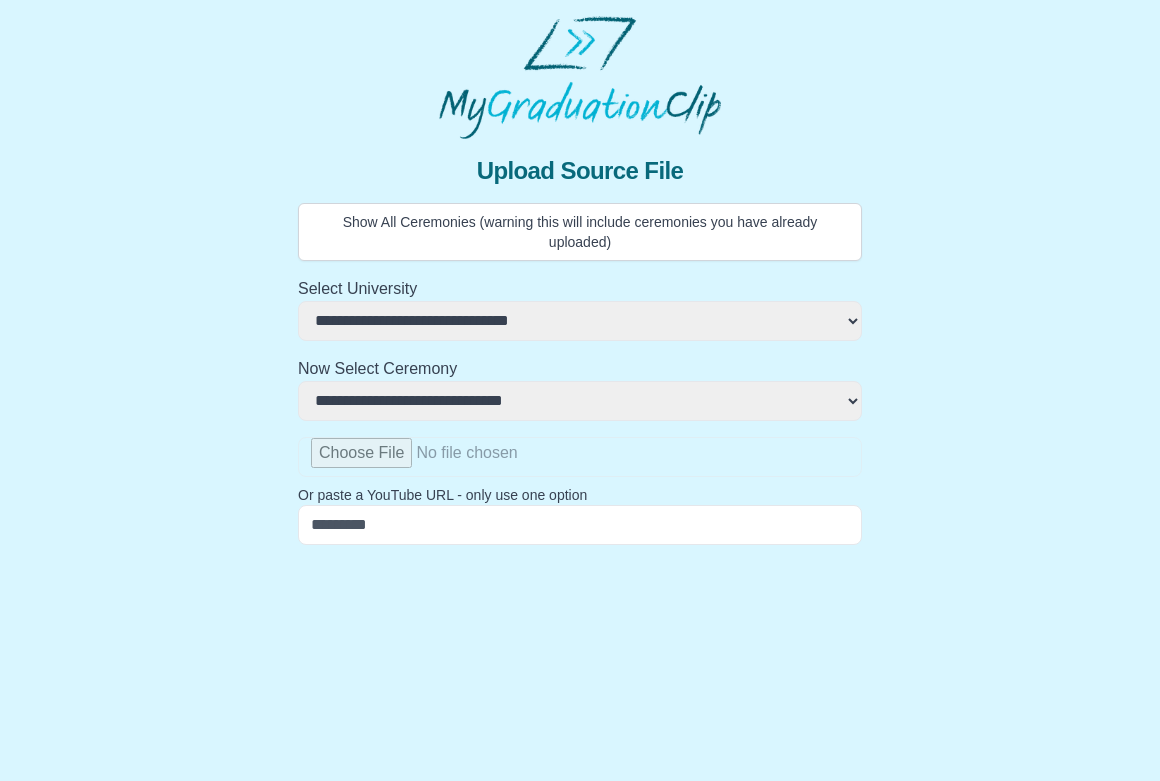 type on "**********" 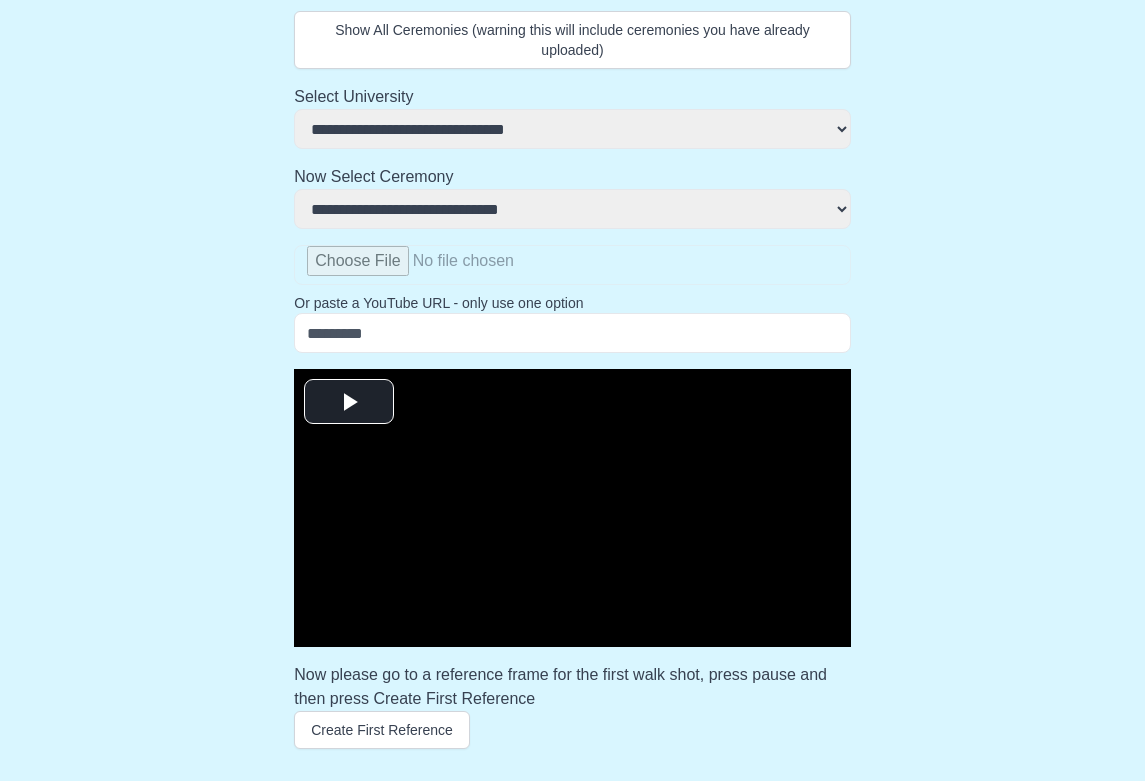scroll, scrollTop: 225, scrollLeft: 0, axis: vertical 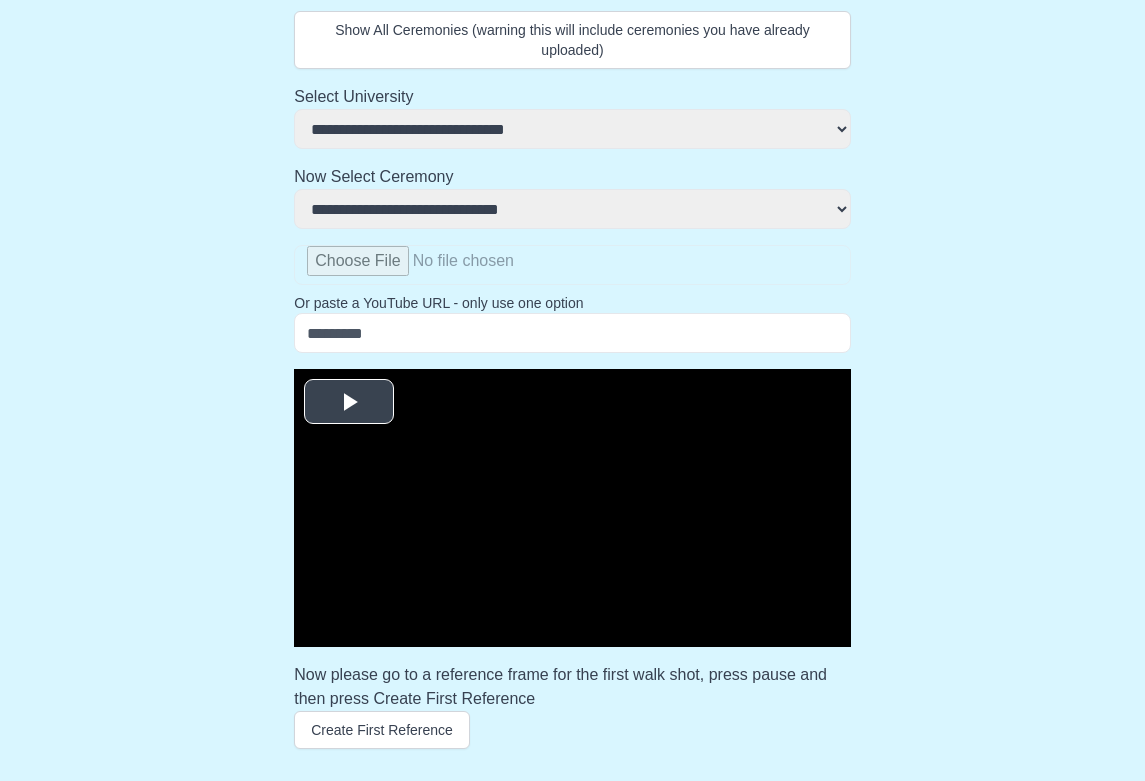 click at bounding box center [349, 402] 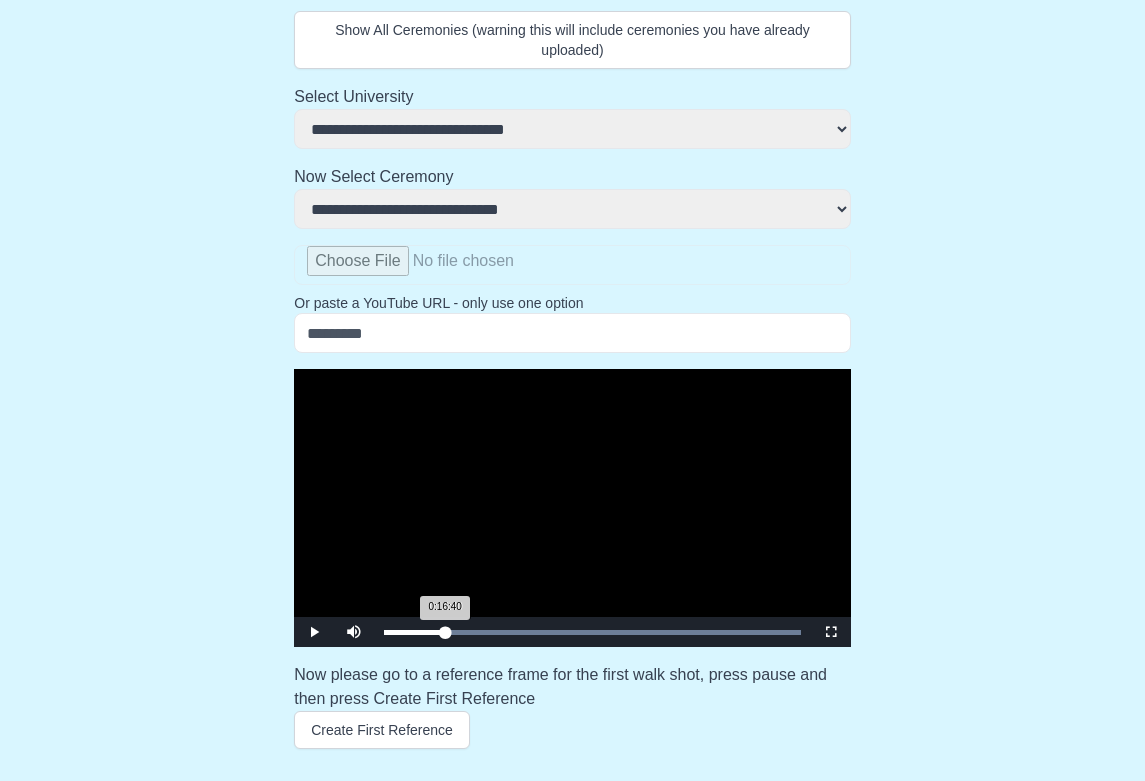 click on "Loaded : 0% 0:16:40 0:16:40 Progress : 0%" at bounding box center [592, 632] 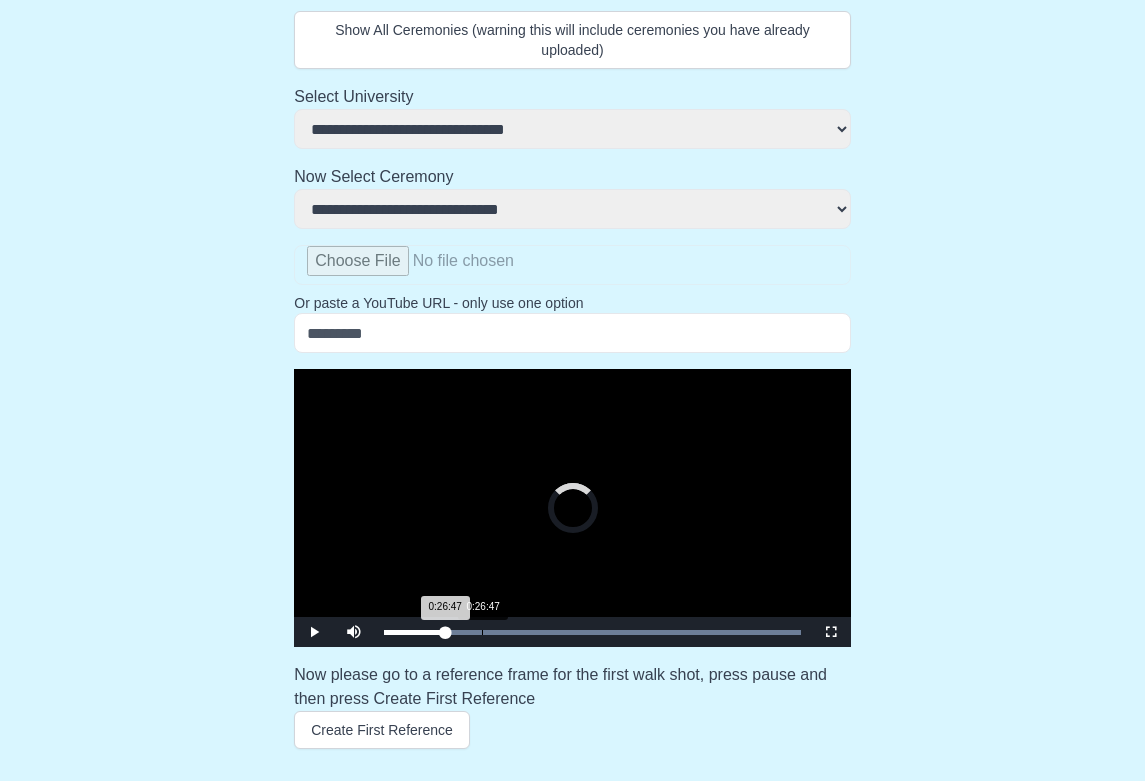 click on "Loaded : 0% 0:26:47 0:26:47 Progress : 0%" at bounding box center (592, 632) 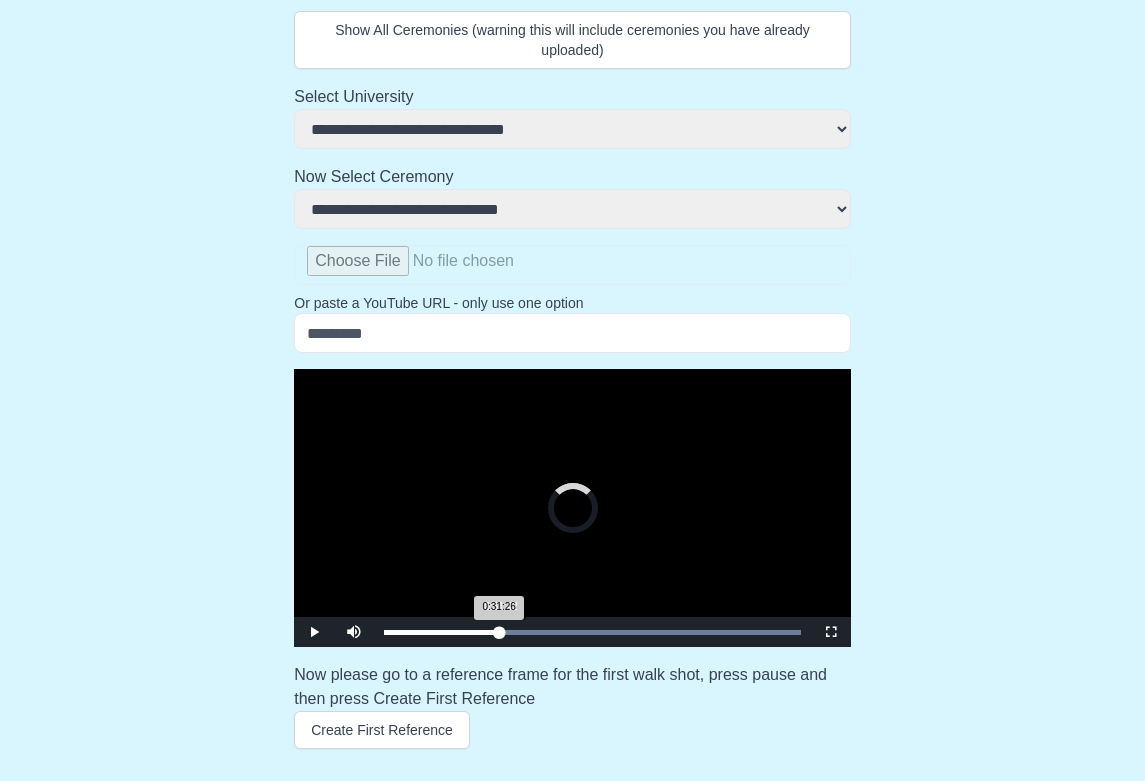 click on "Loaded : 0% 0:31:42 0:31:26 Progress : 0%" at bounding box center (592, 632) 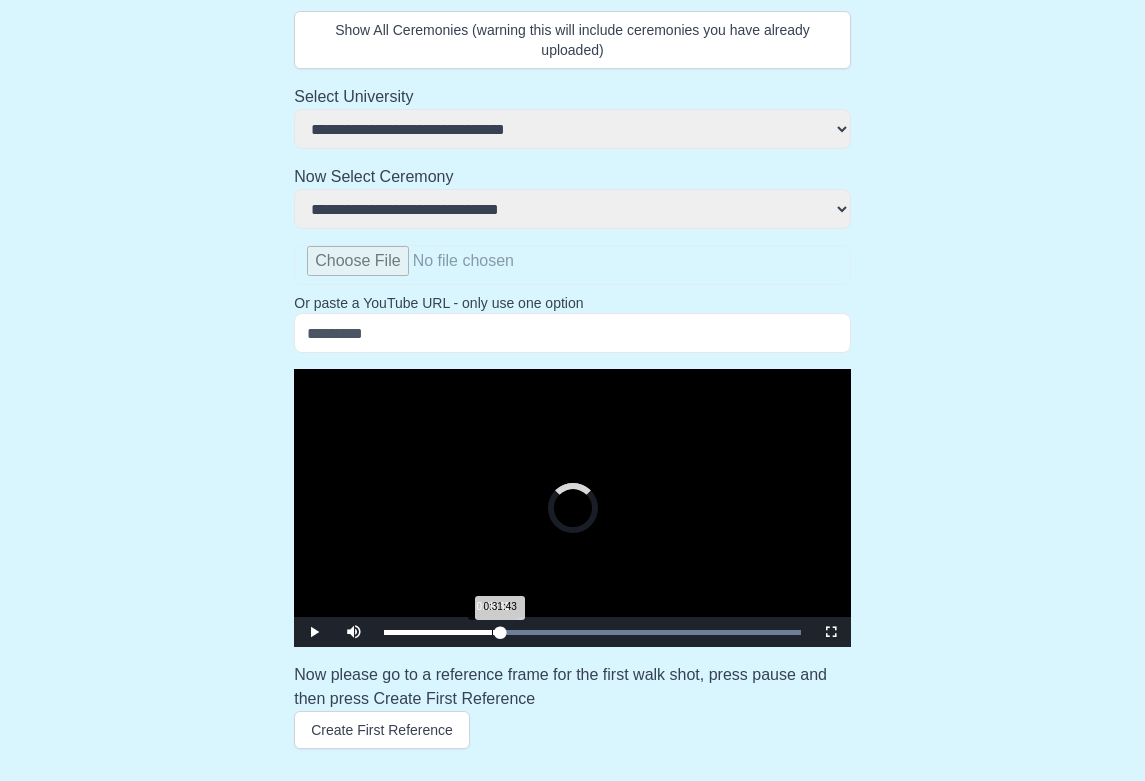 click on "0:31:43 Progress : 0%" at bounding box center (442, 632) 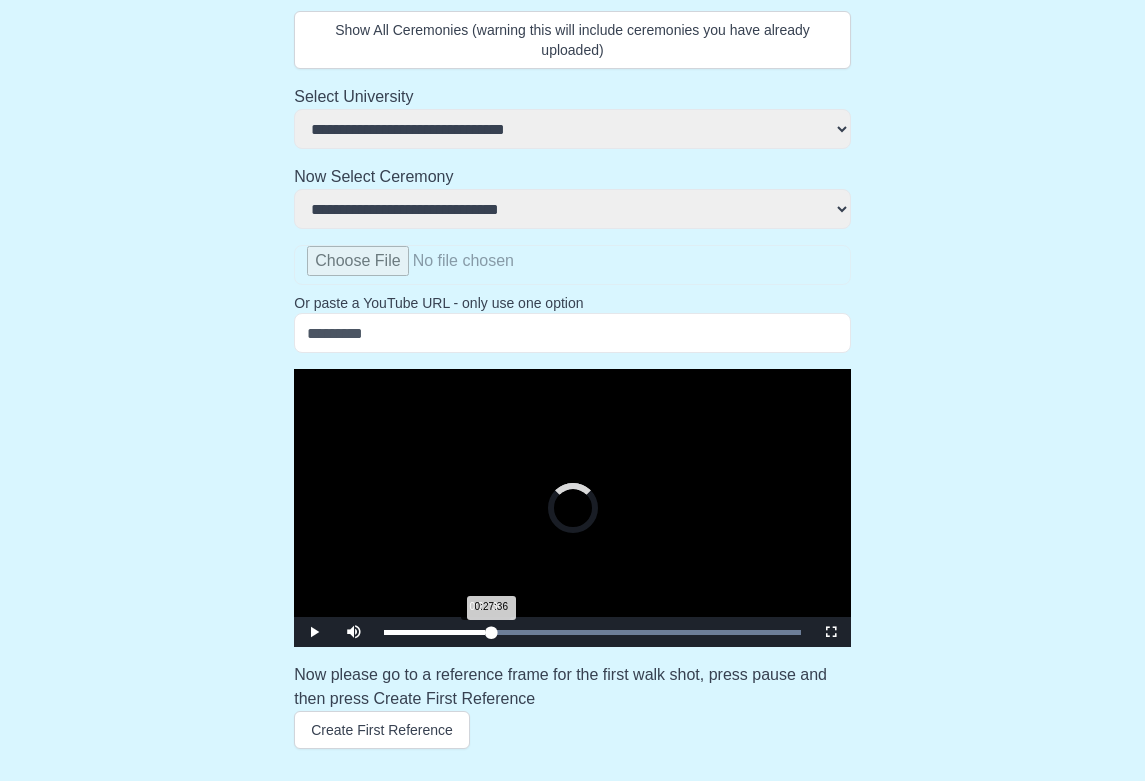 click on "0:27:36 Progress : 0%" at bounding box center [437, 632] 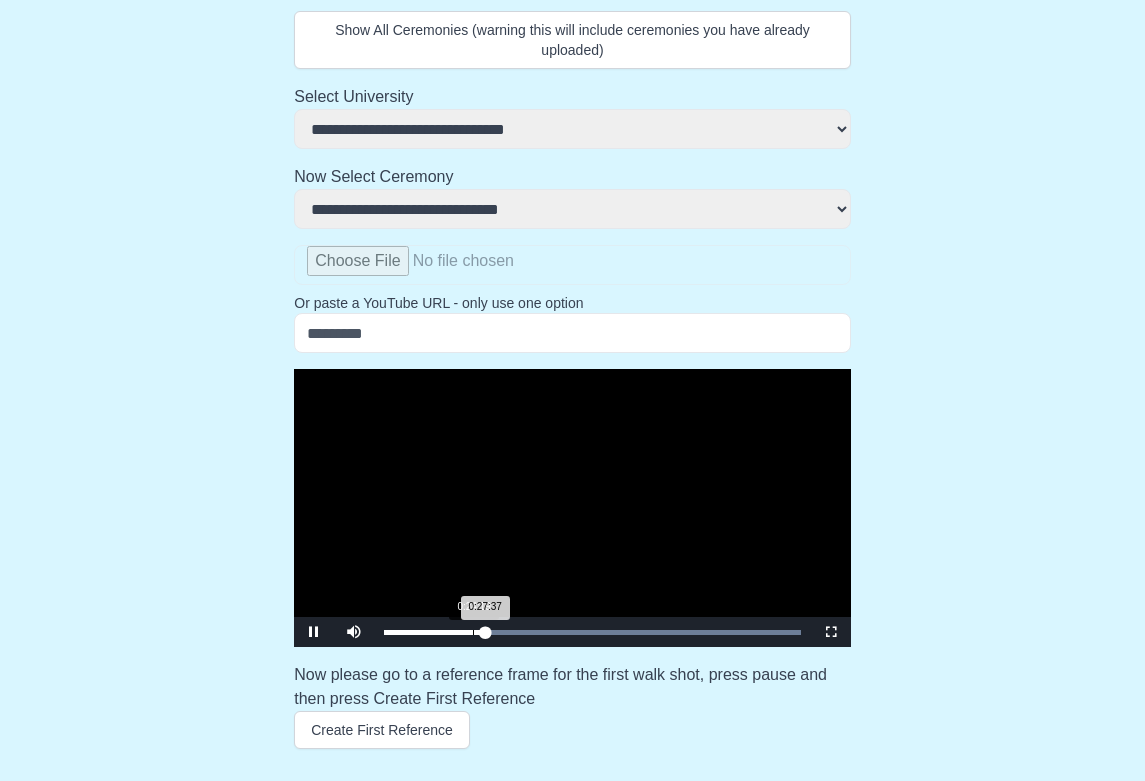 click on "Loaded : 0% 0:24:19 0:27:37 Progress : 0%" at bounding box center (592, 632) 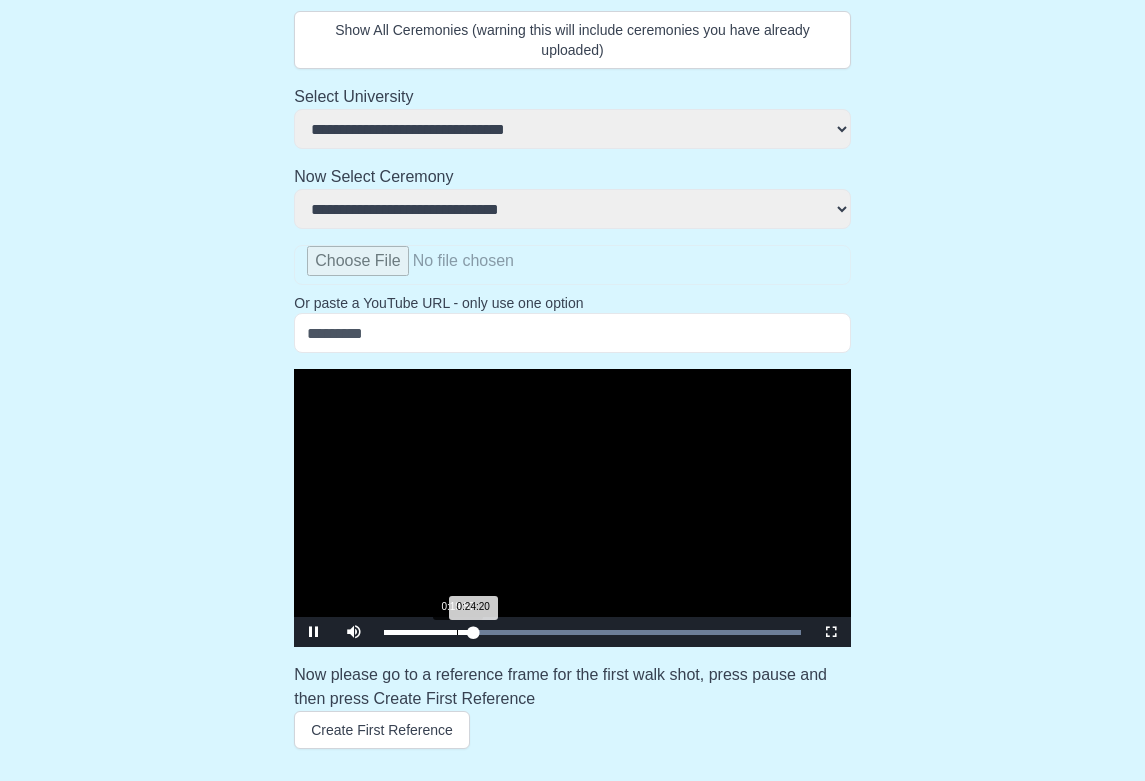 click on "Loaded : 0% 0:19:57 0:24:20 Progress : 0%" at bounding box center (592, 632) 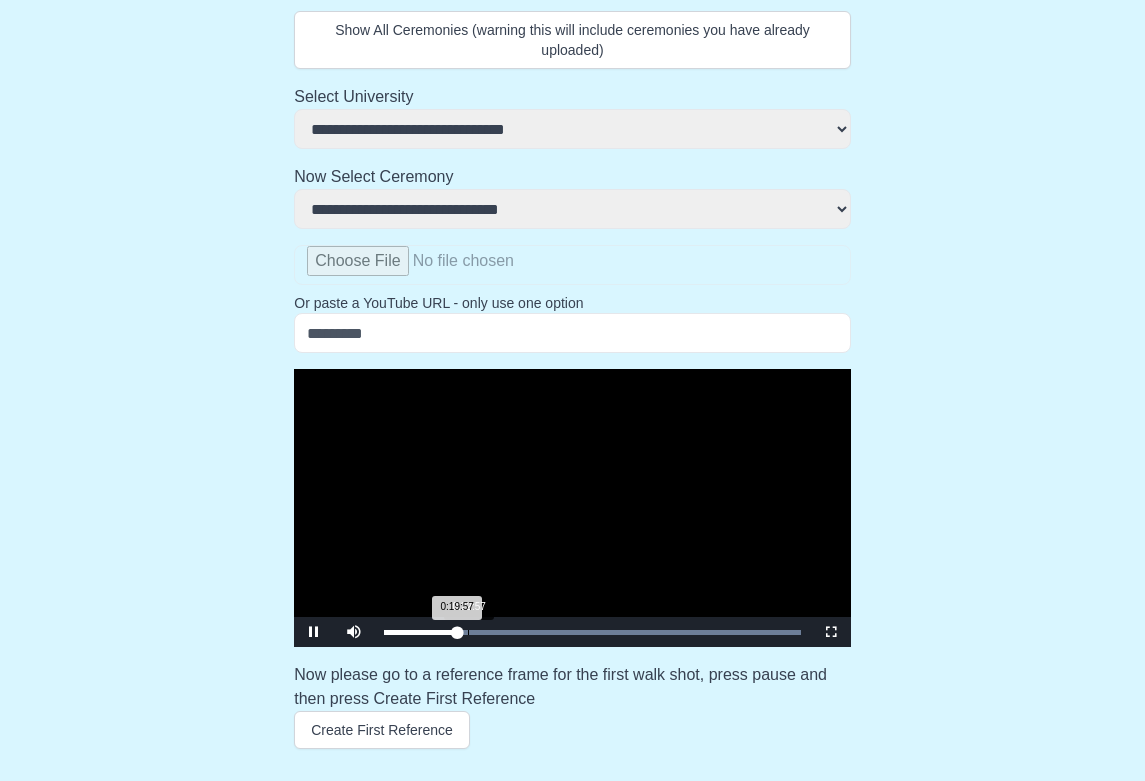 click on "Loaded : 0% 0:22:57 0:19:57 Progress : 0%" at bounding box center [592, 632] 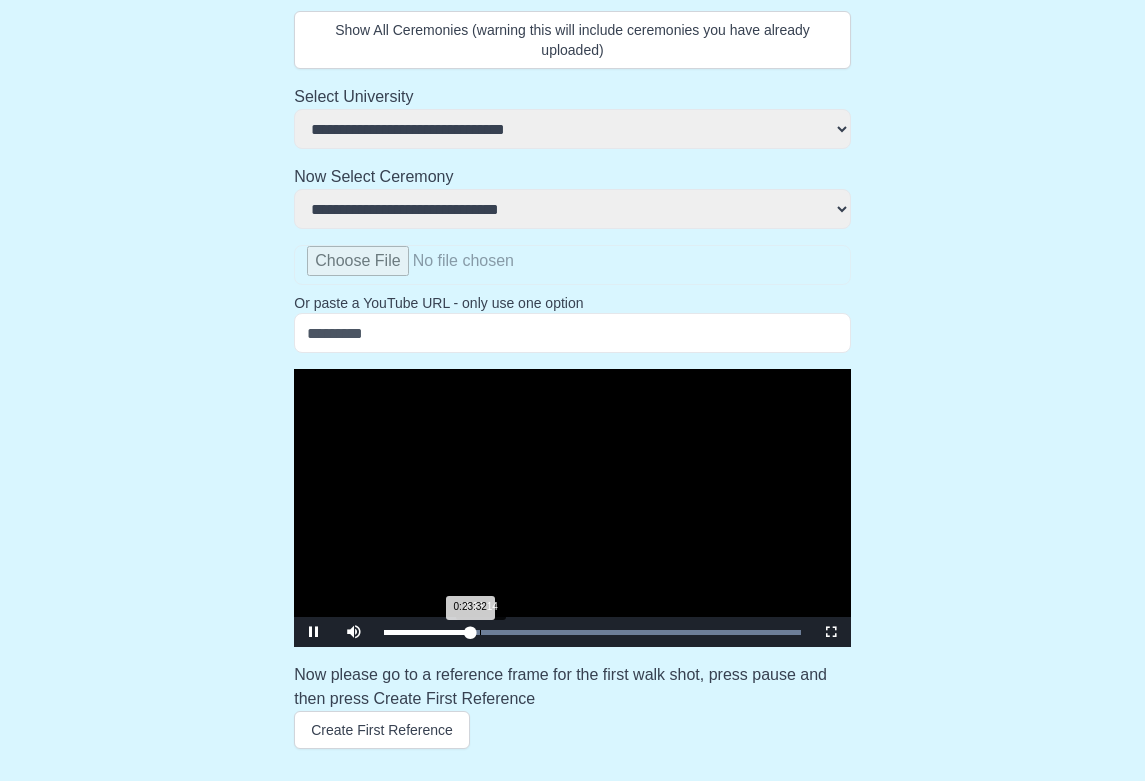 click on "Loaded : 0% 0:26:14 0:23:32 Progress : 0%" at bounding box center [592, 632] 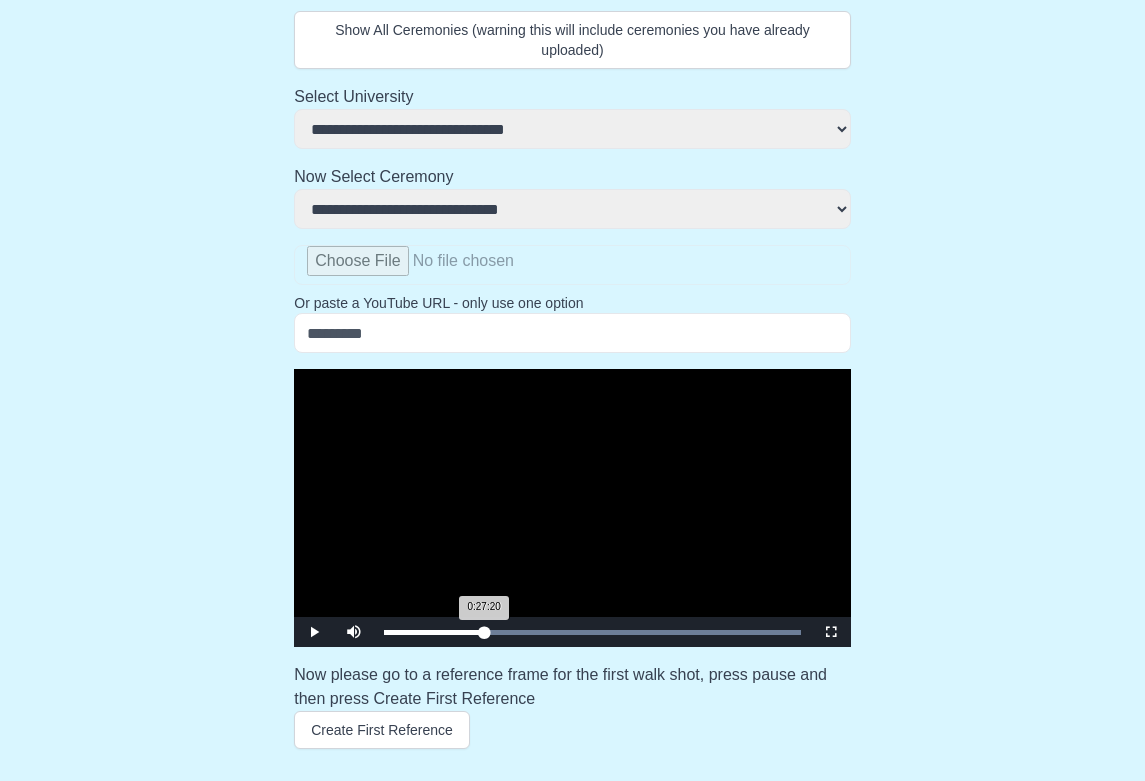click on "0:27:20 Progress : 0%" at bounding box center (434, 632) 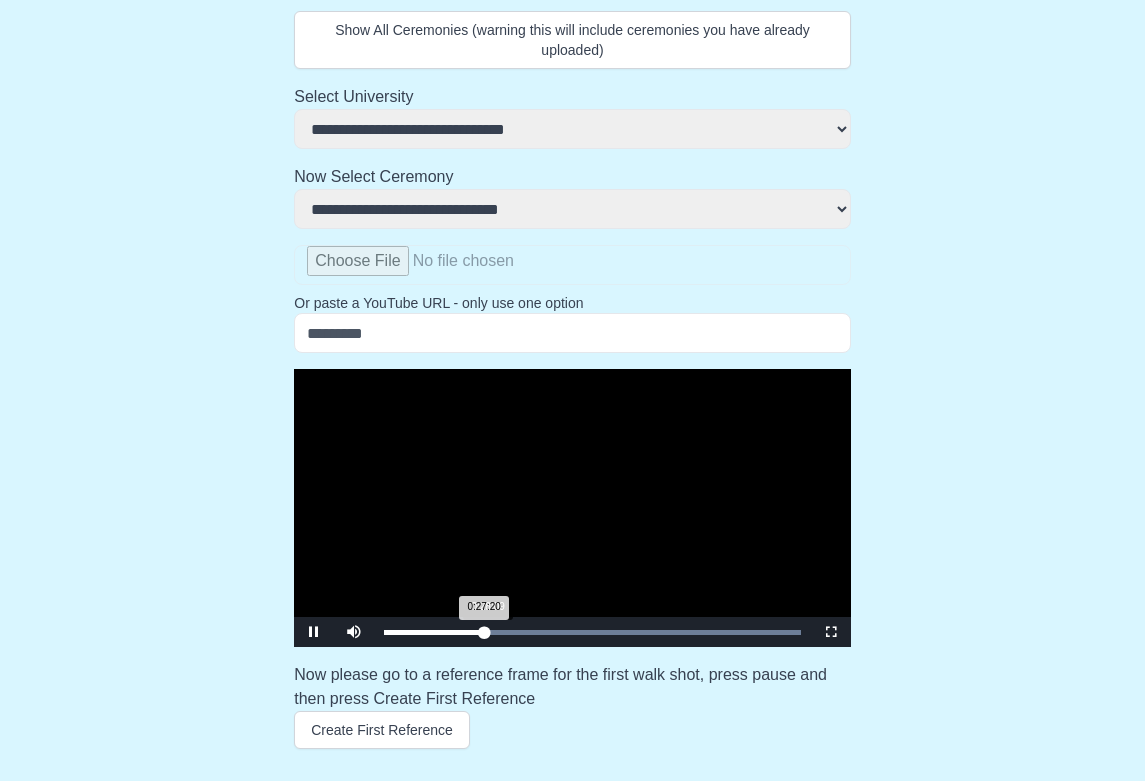 click on "0:27:20 Progress : 0%" at bounding box center [434, 632] 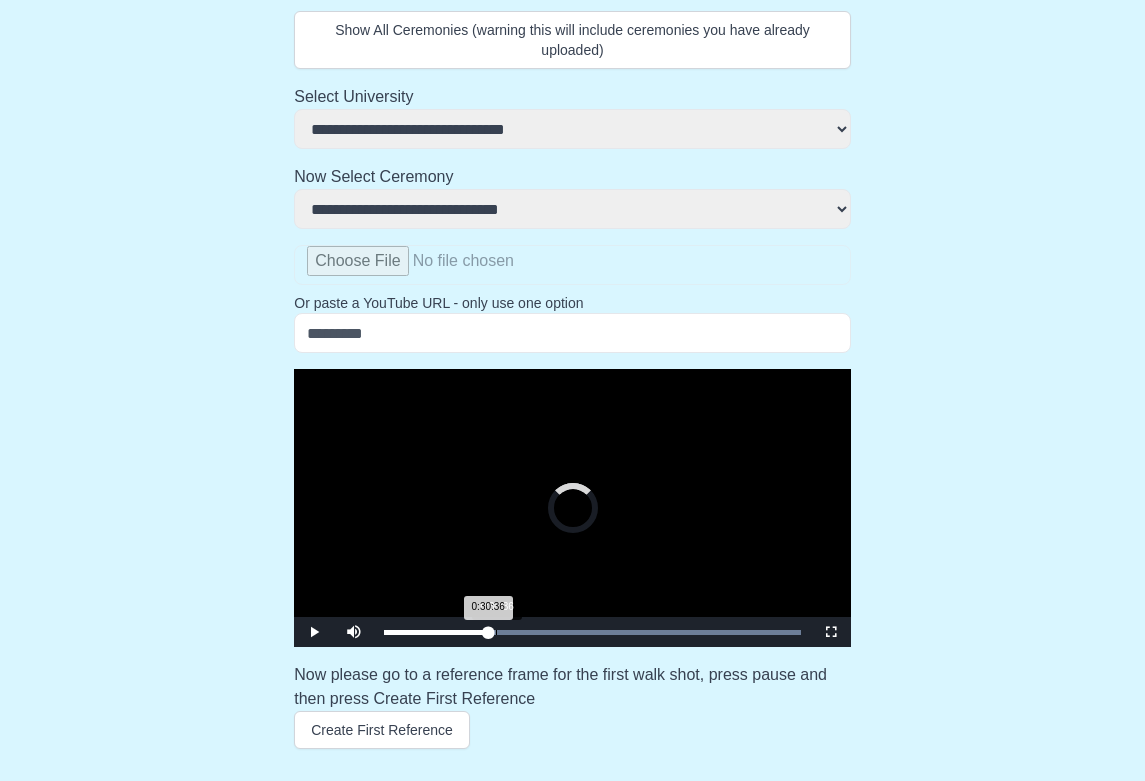 click on "Loaded : 0% 0:30:36 0:30:36 Progress : 0%" at bounding box center [592, 632] 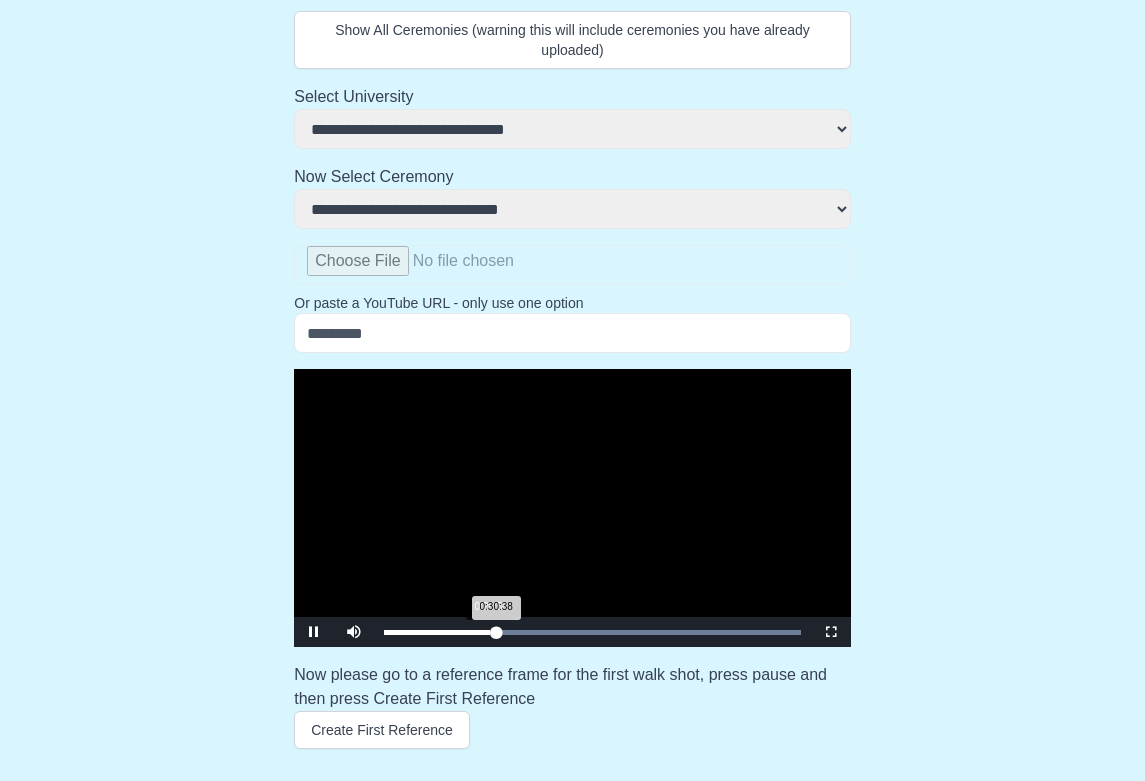 click on "0:30:38 Progress : 0%" at bounding box center [440, 632] 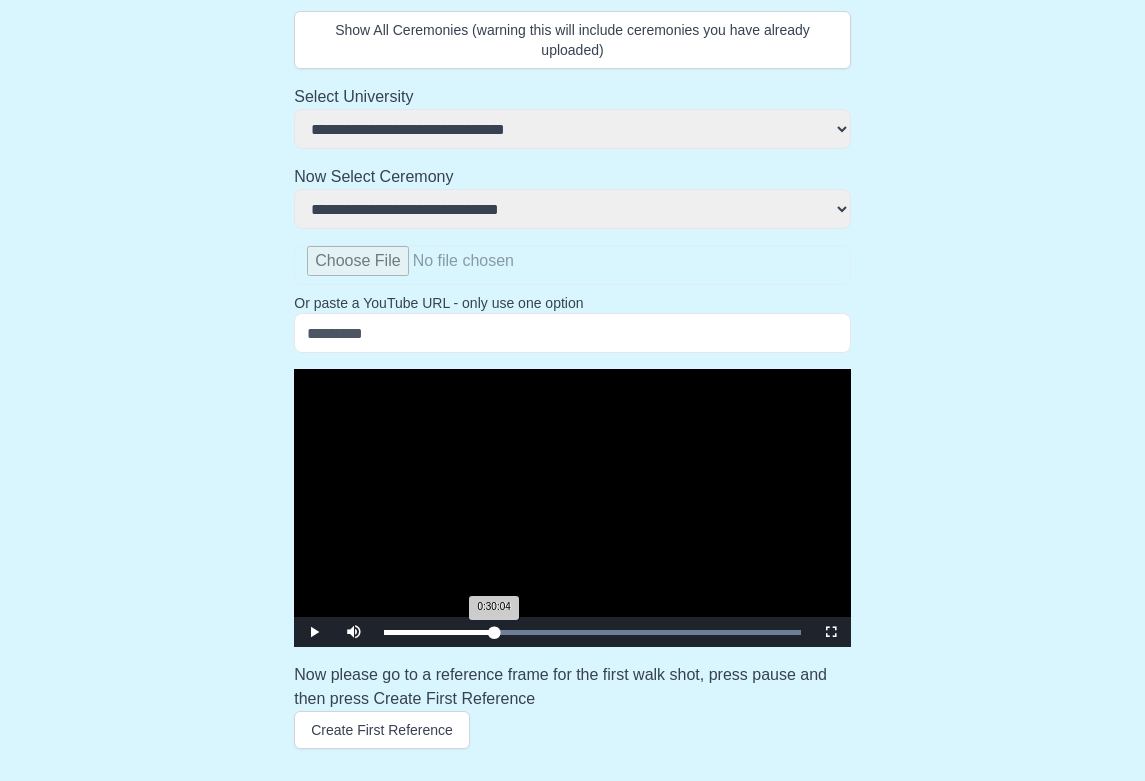 click on "0:30:04 Progress : 0%" at bounding box center (439, 632) 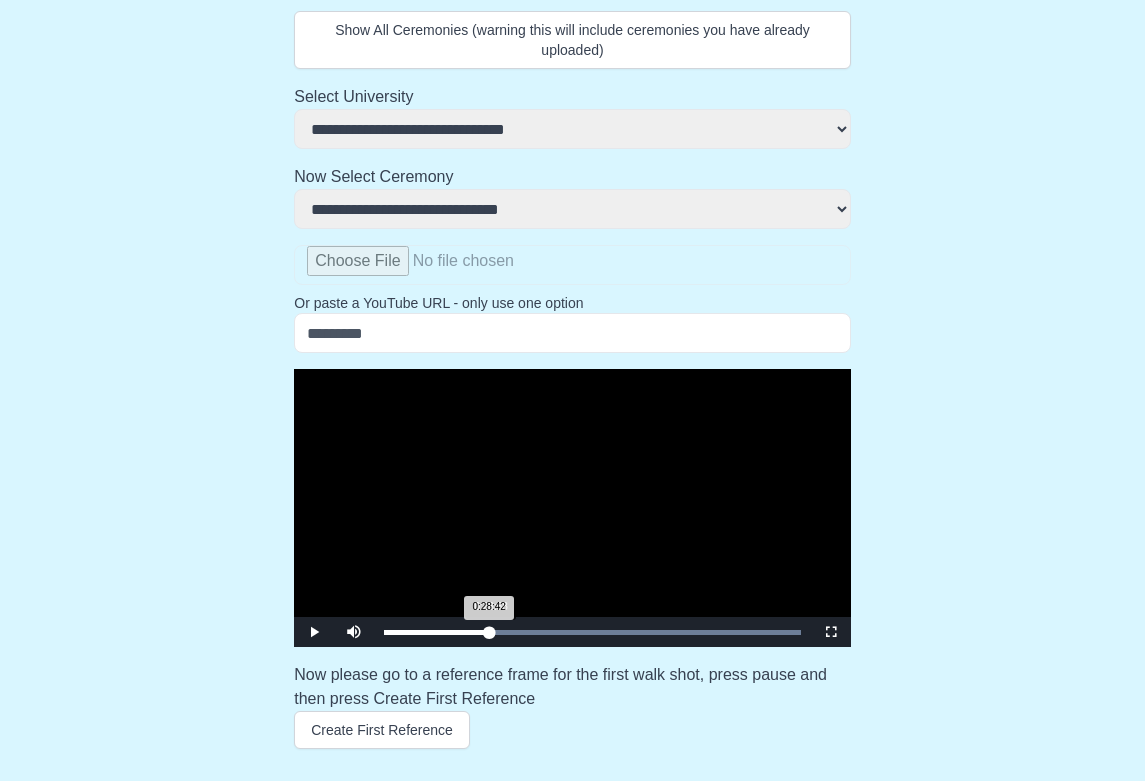 click on "0:28:42 Progress : 0%" at bounding box center (436, 632) 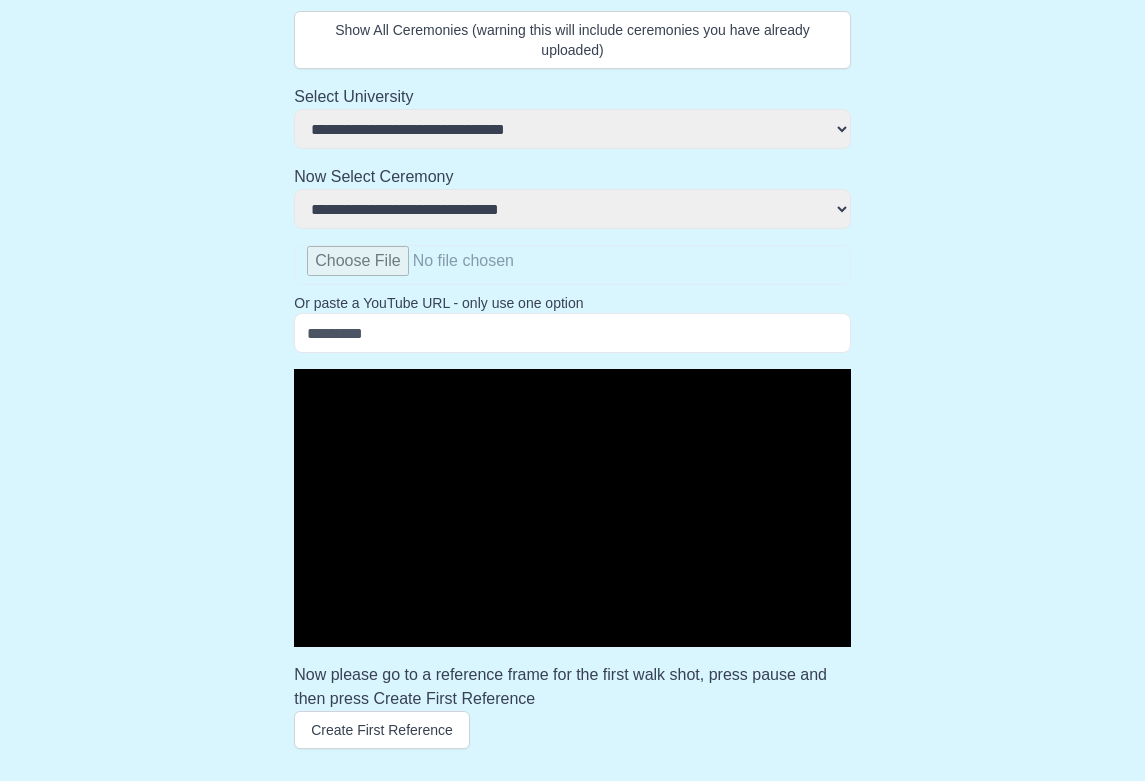 click at bounding box center [314, 632] 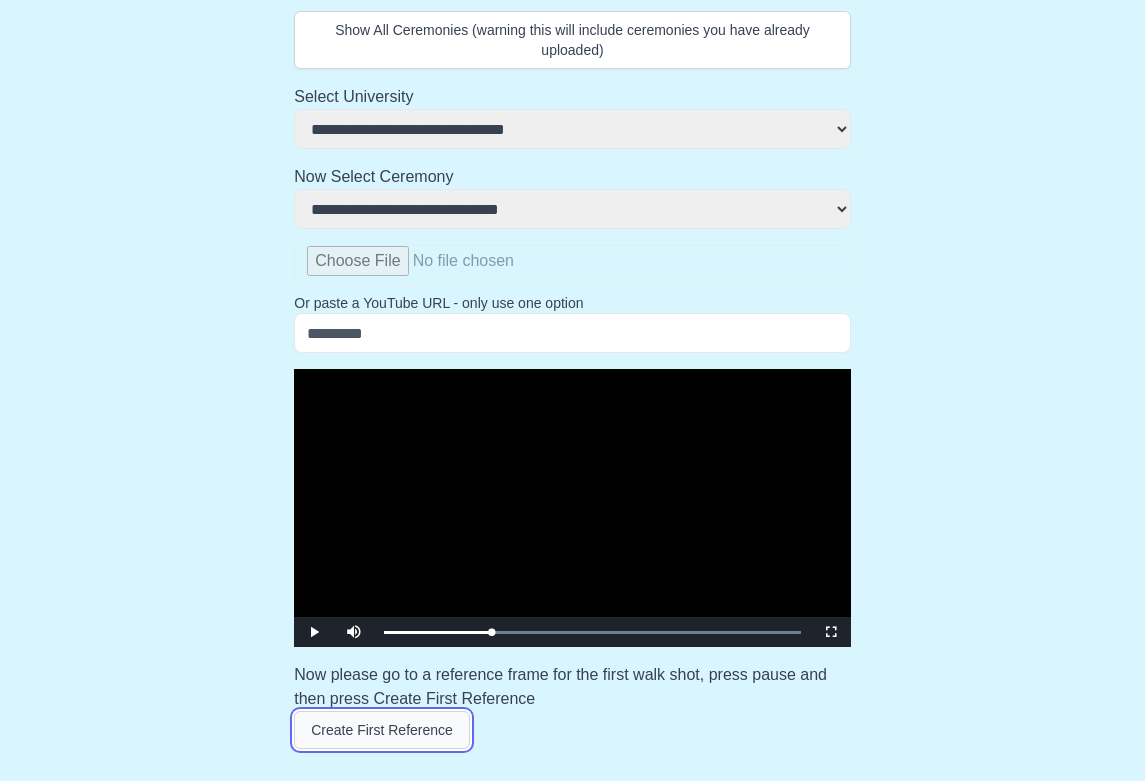 click on "Create First Reference" at bounding box center [382, 730] 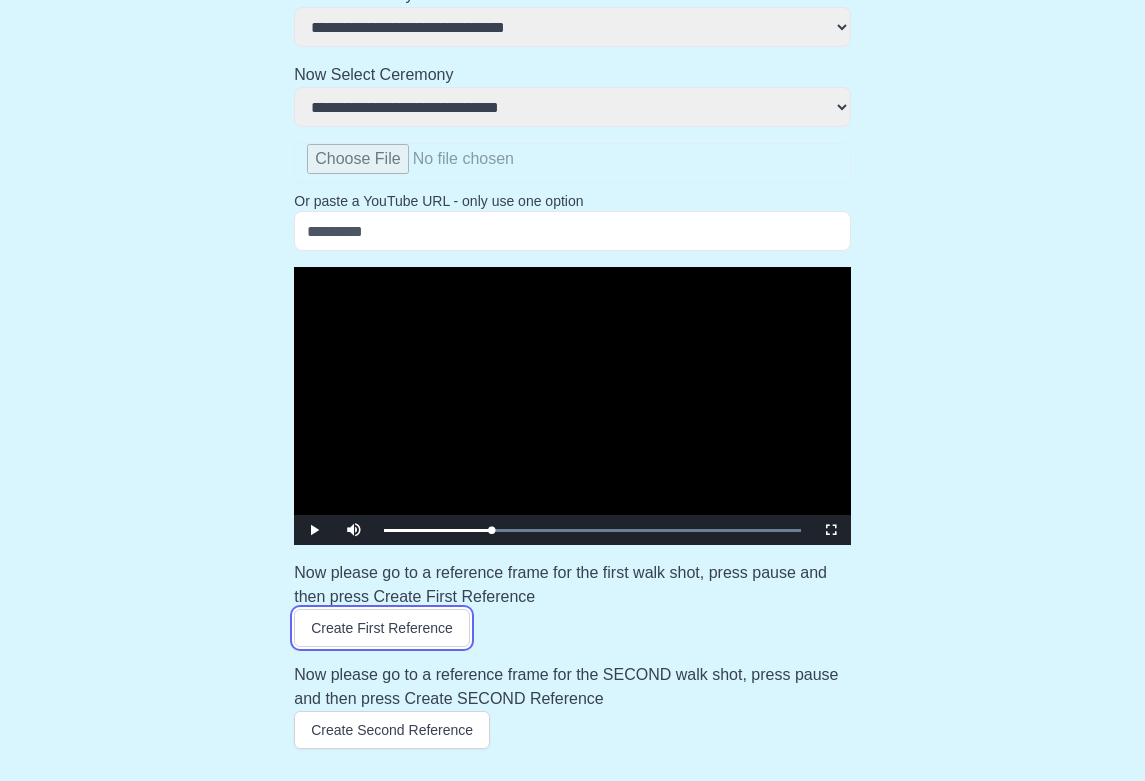 scroll, scrollTop: 327, scrollLeft: 0, axis: vertical 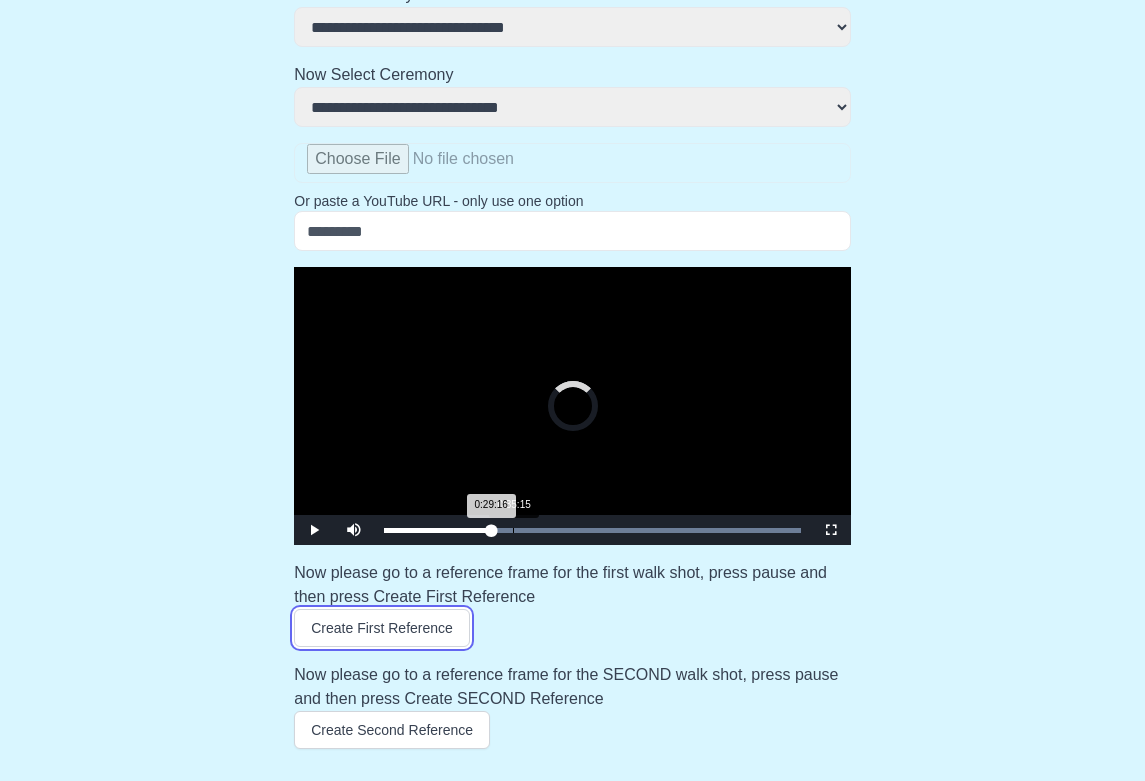 drag, startPoint x: 493, startPoint y: 528, endPoint x: 532, endPoint y: 531, distance: 39.115215 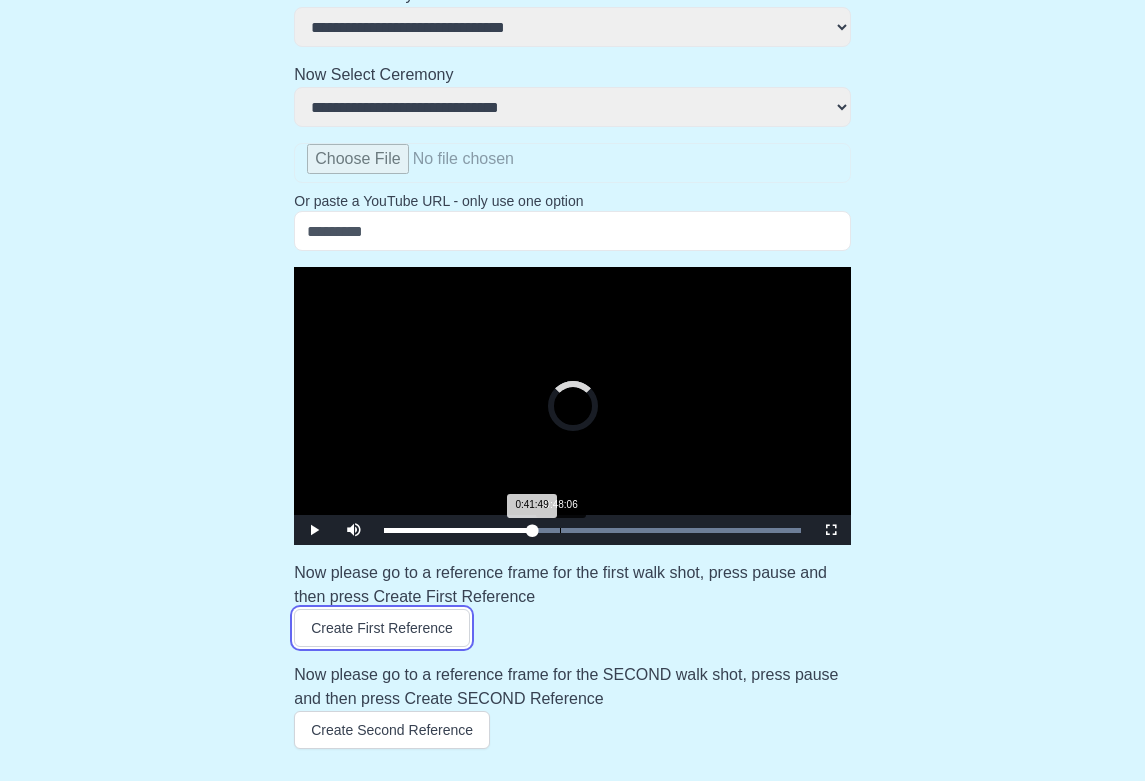 drag, startPoint x: 537, startPoint y: 531, endPoint x: 561, endPoint y: 533, distance: 24.083189 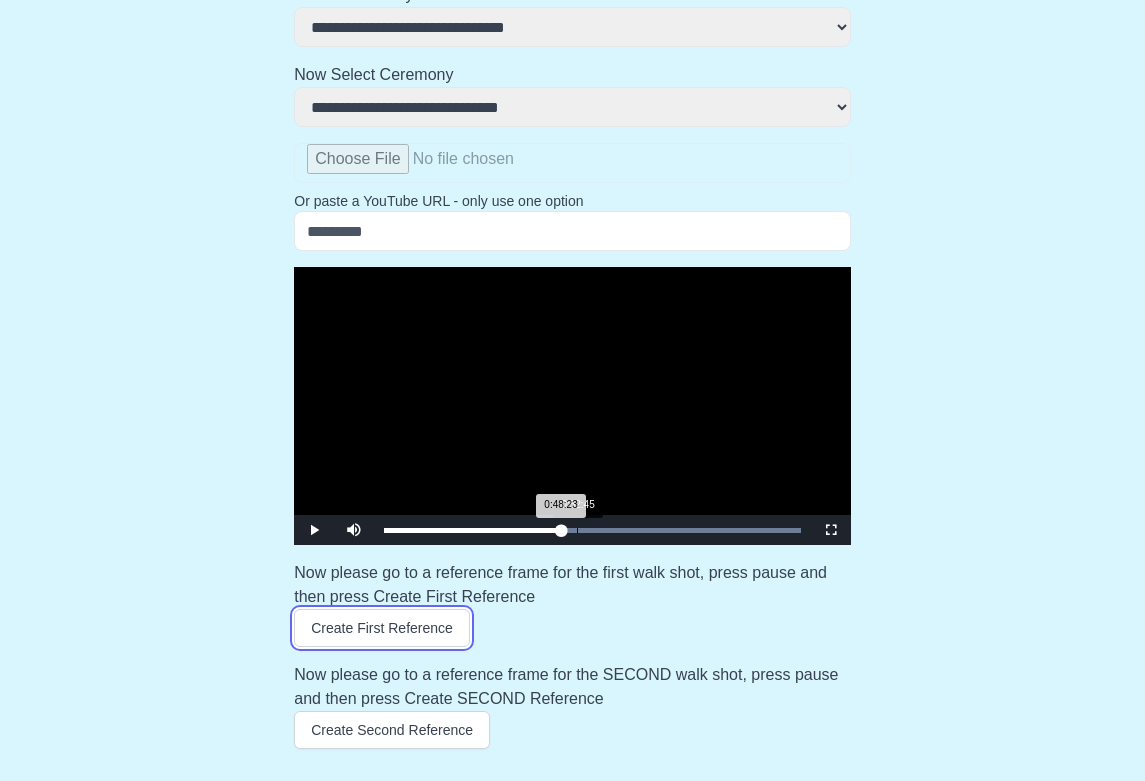 click on "0:52:45" at bounding box center (577, 530) 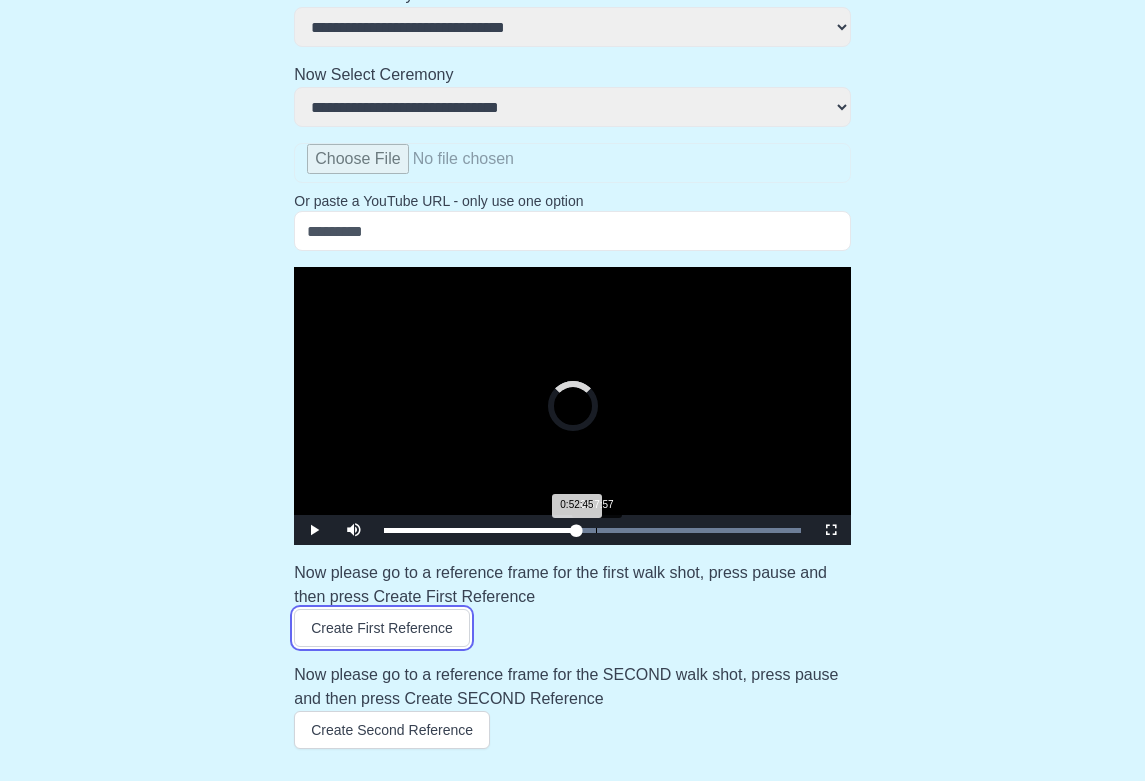 click on "0:57:57" at bounding box center [596, 530] 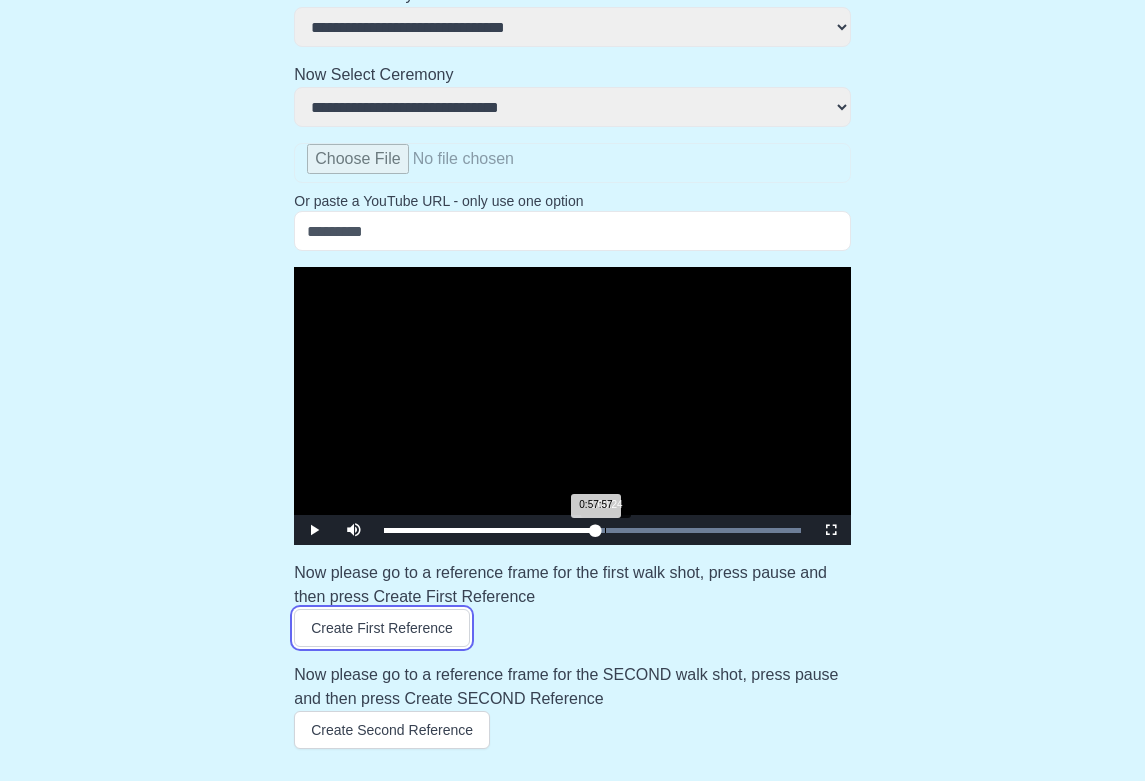 click at bounding box center (592, 530) 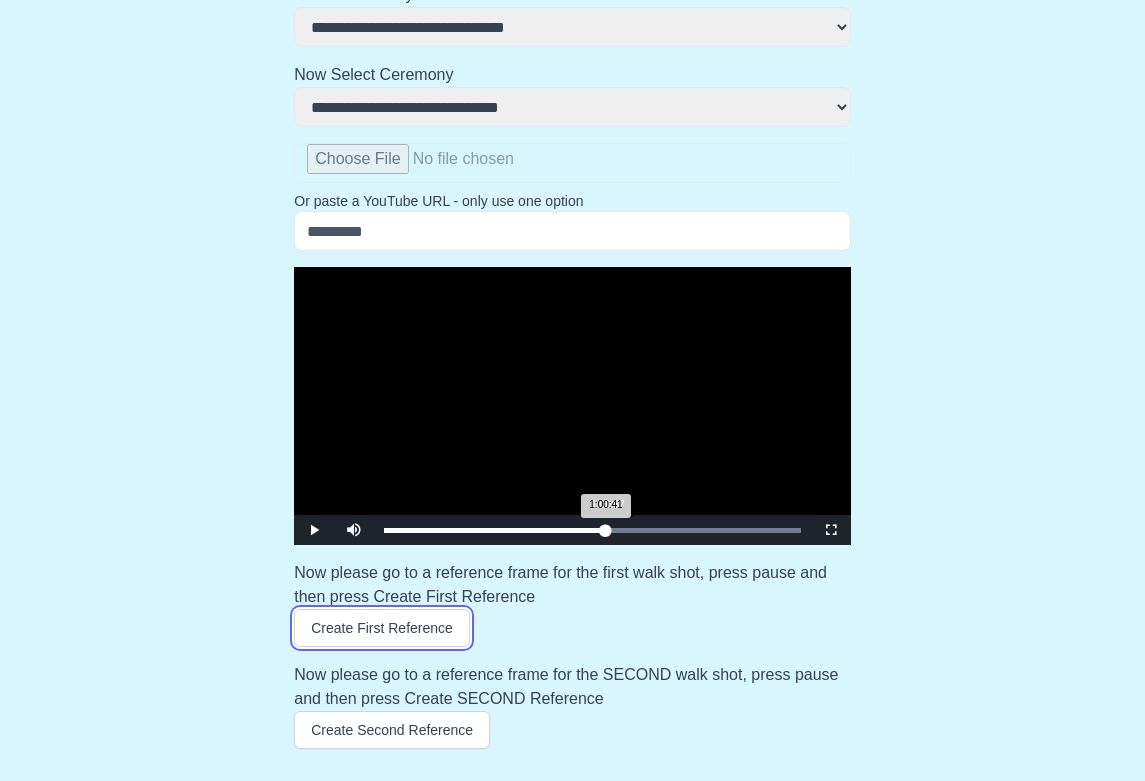 click on "1:00:41 Progress : 0%" at bounding box center (495, 530) 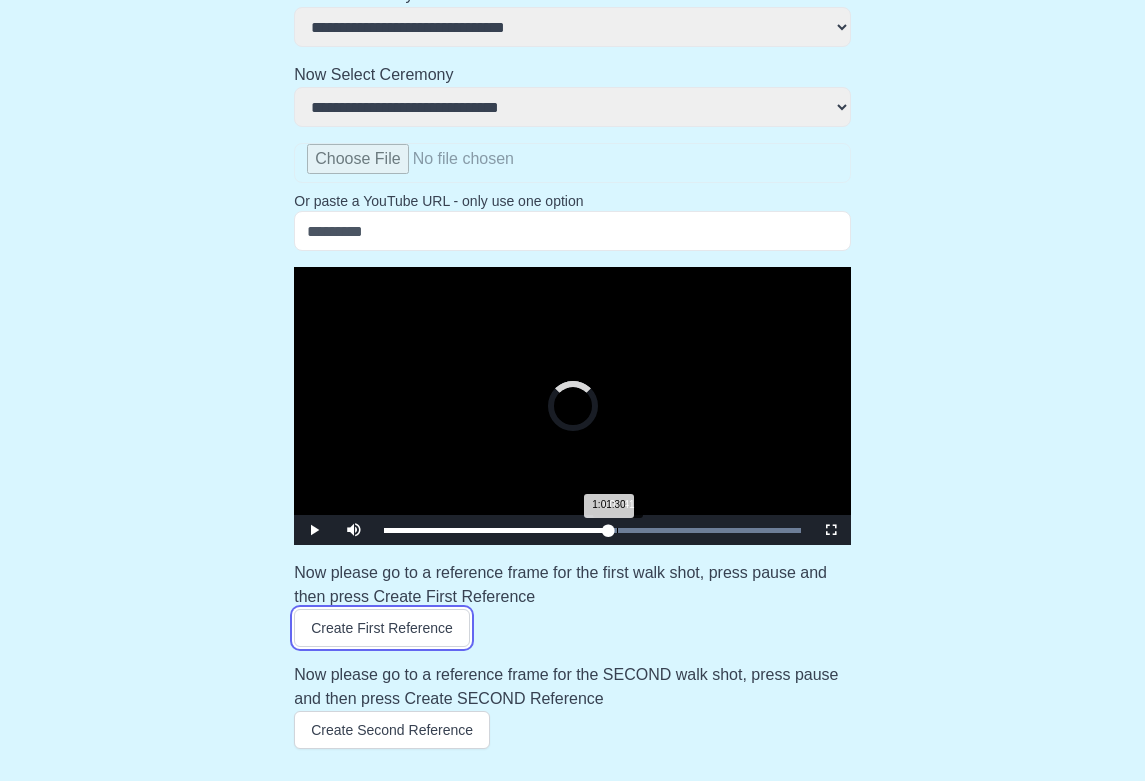 click on "Loaded : 0% 1:03:41 1:01:30 Progress : 0%" at bounding box center [592, 530] 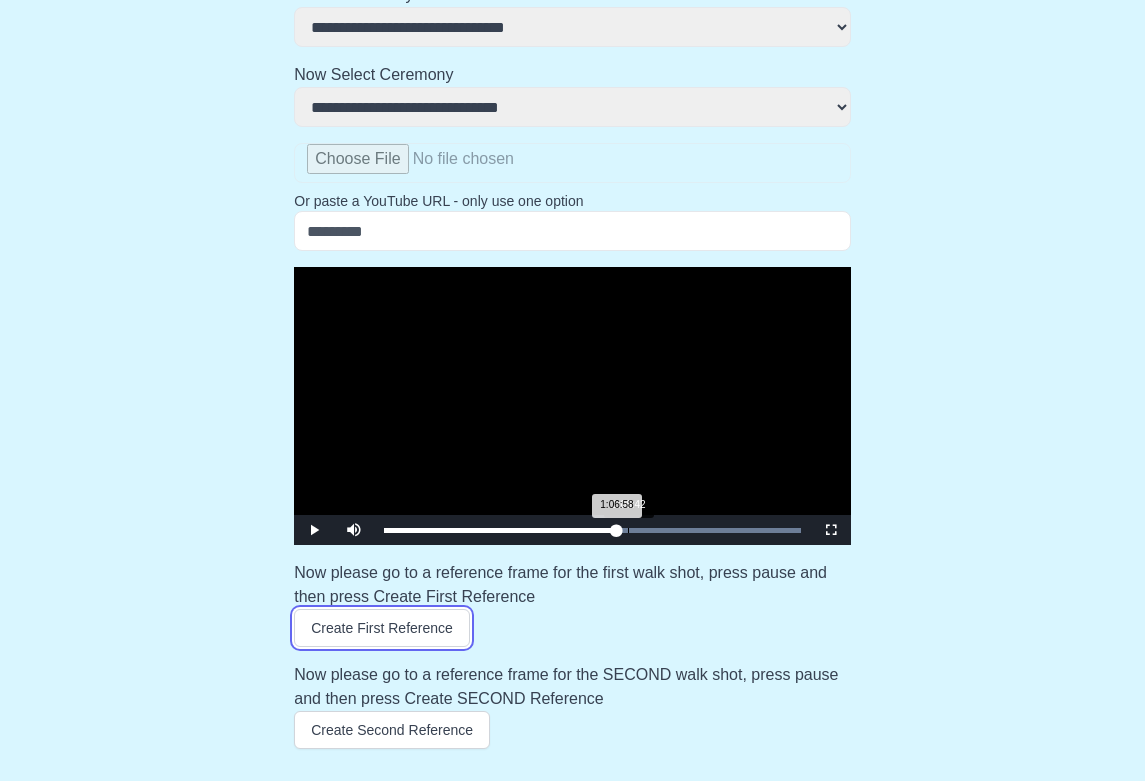 click at bounding box center [592, 530] 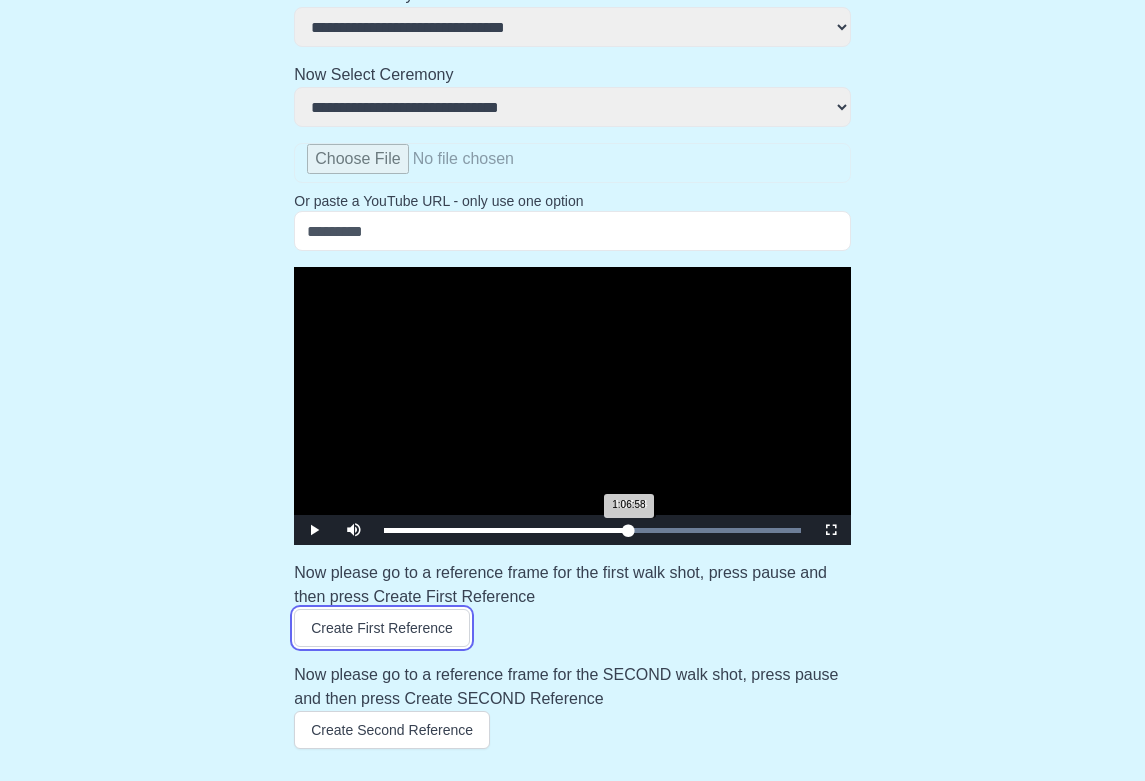 click on "1:06:58 Progress : 0%" at bounding box center (506, 530) 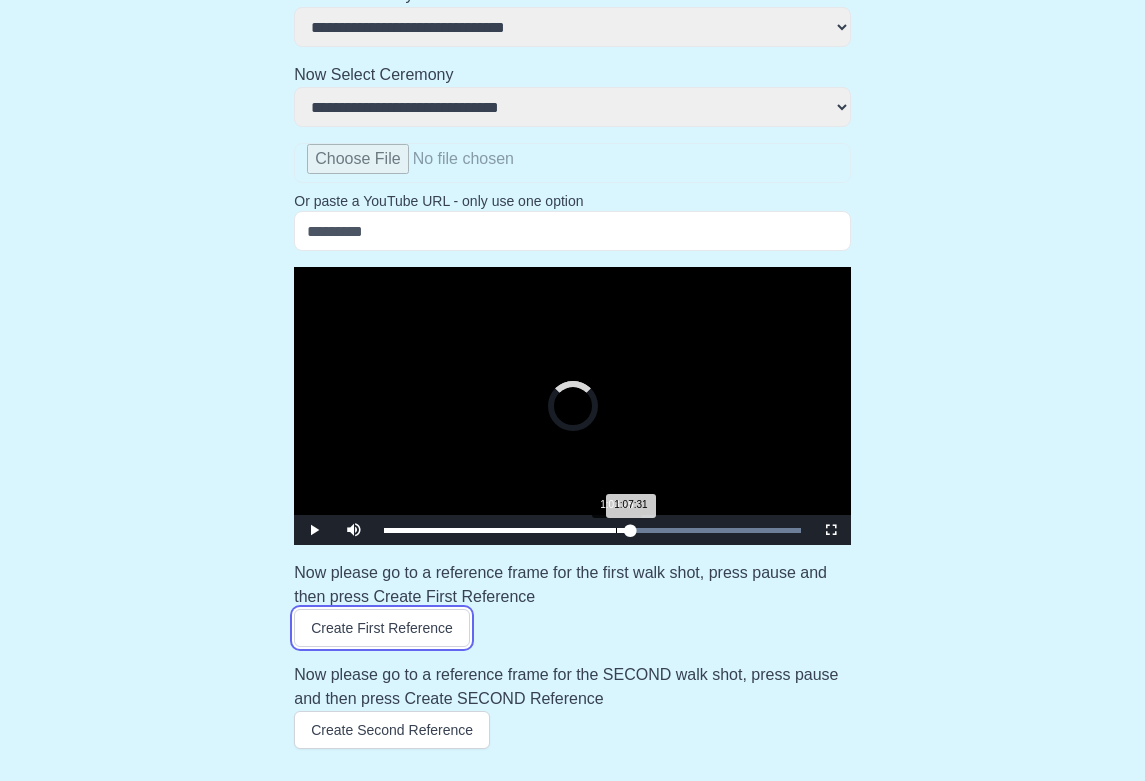 click on "Loaded : 0% 1:03:25 1:07:31 Progress : 0%" at bounding box center (592, 530) 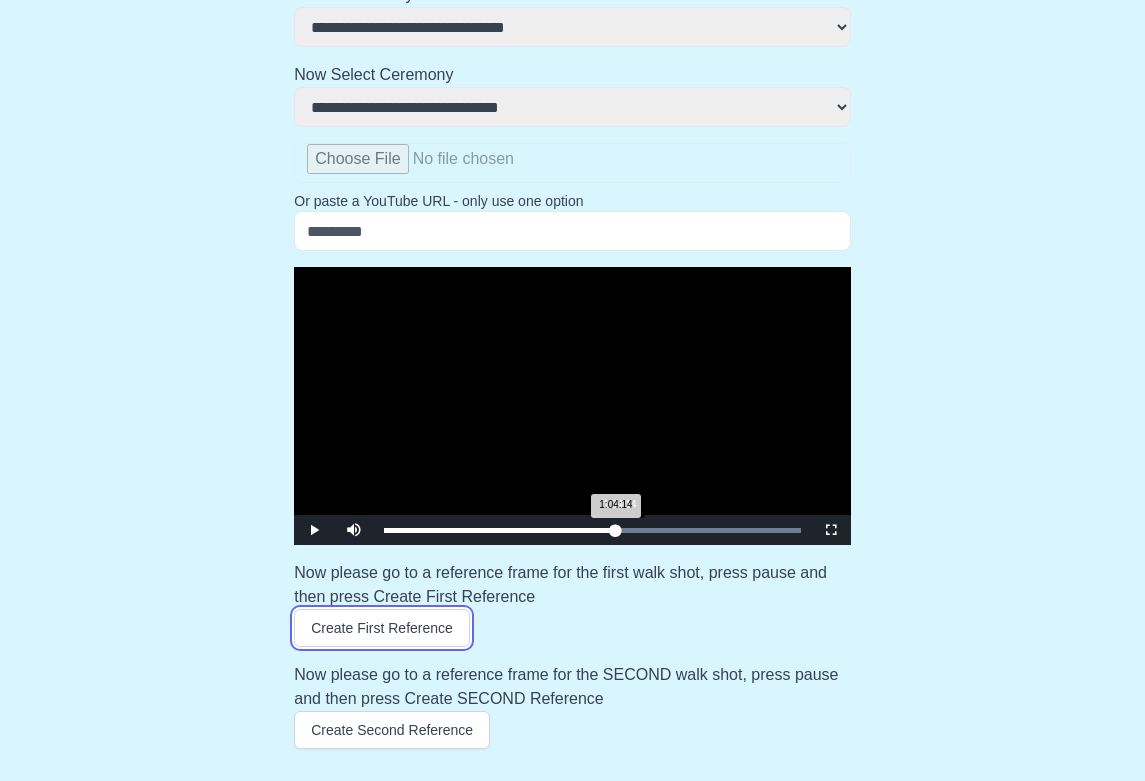 click on "1:04:14 Progress : 0%" at bounding box center (500, 530) 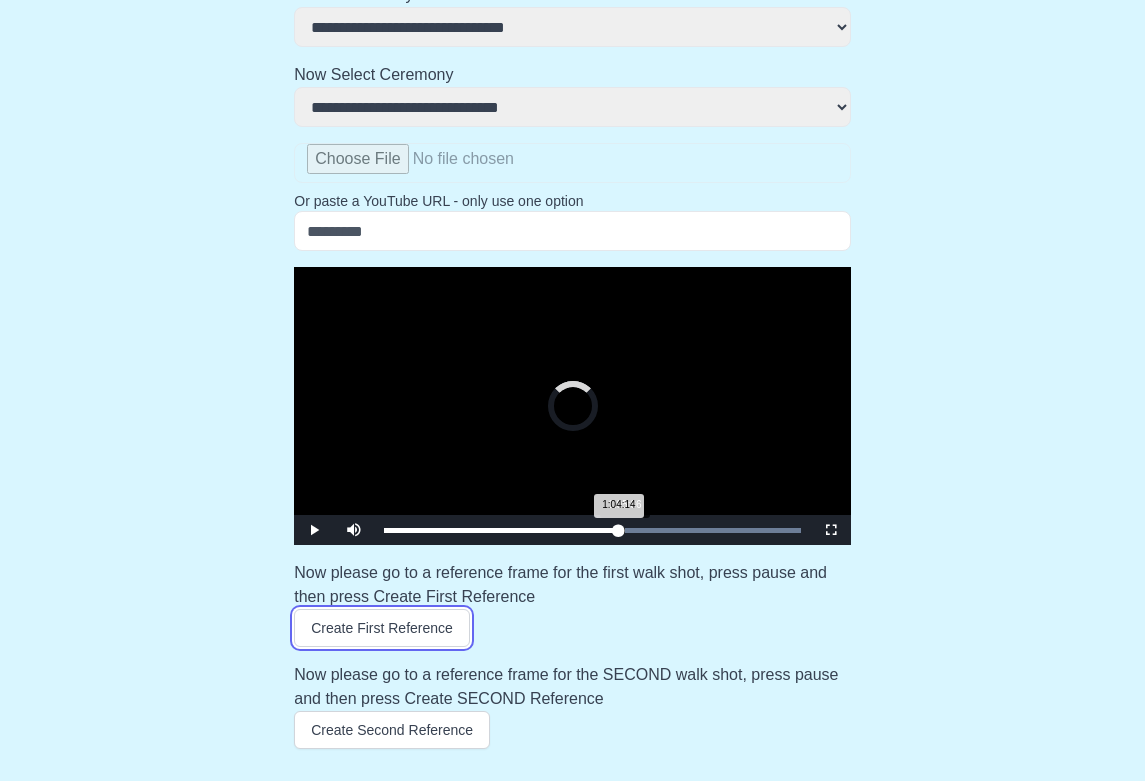 click on "1:04:14 Progress : 0%" at bounding box center (501, 530) 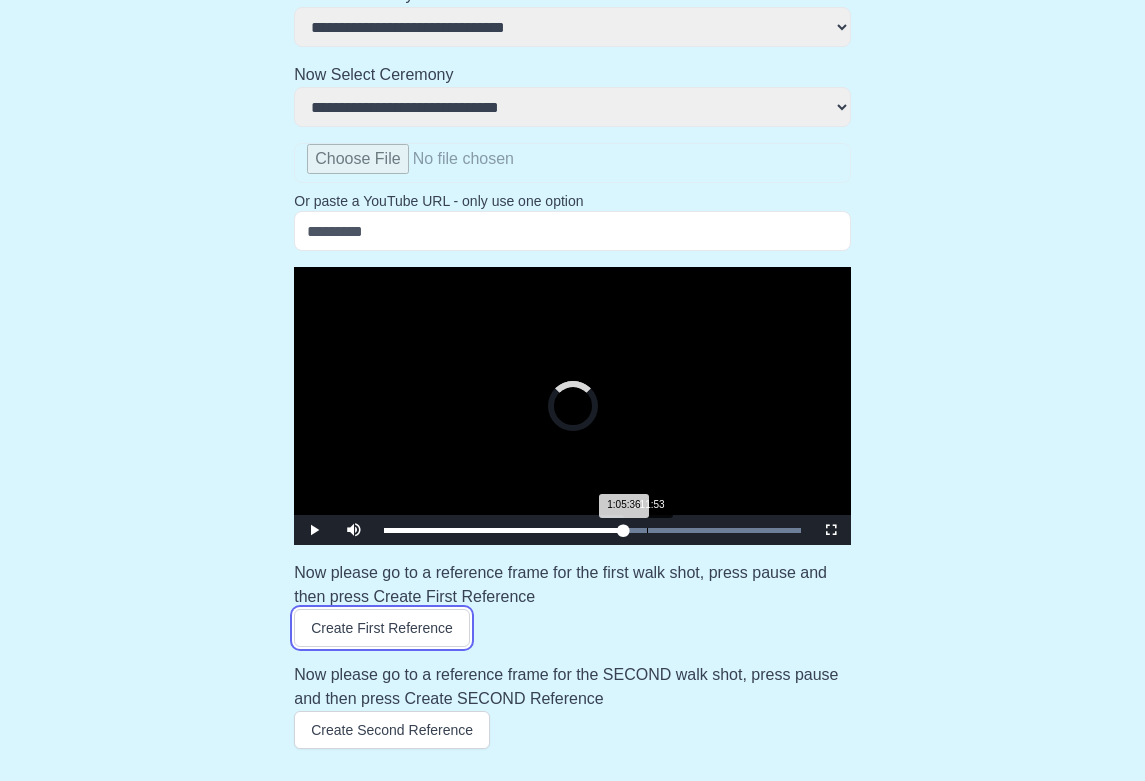 click at bounding box center [592, 530] 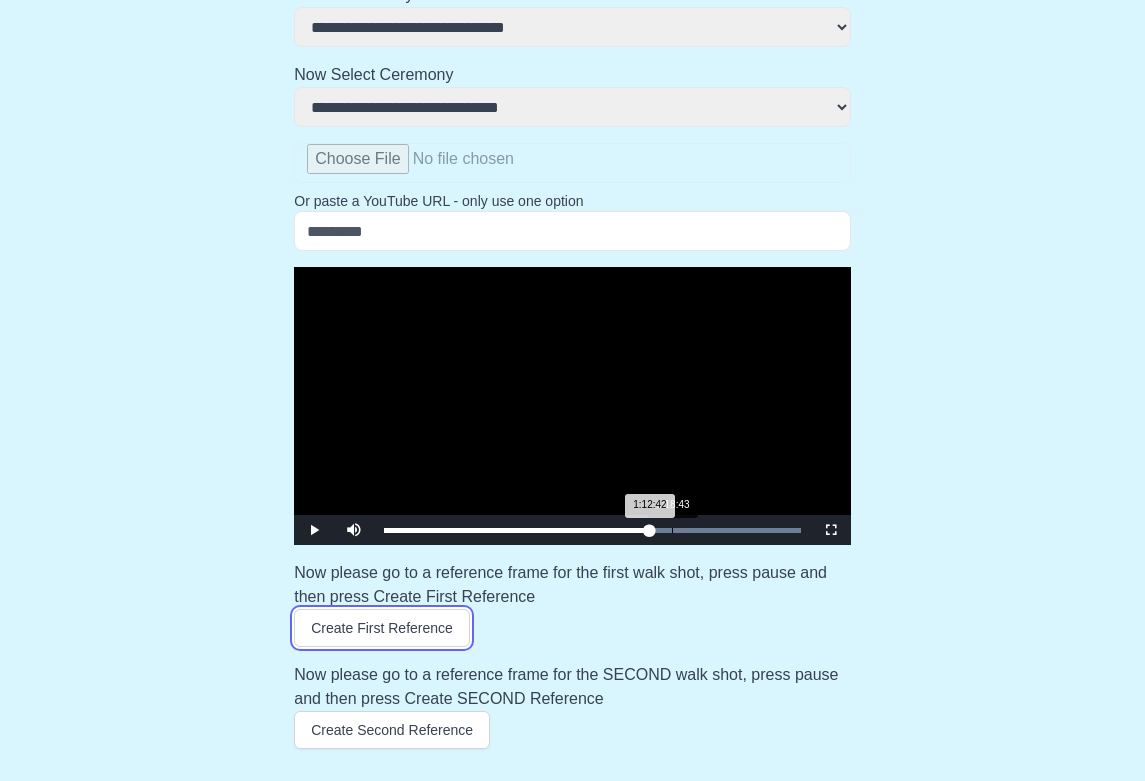 click at bounding box center (592, 530) 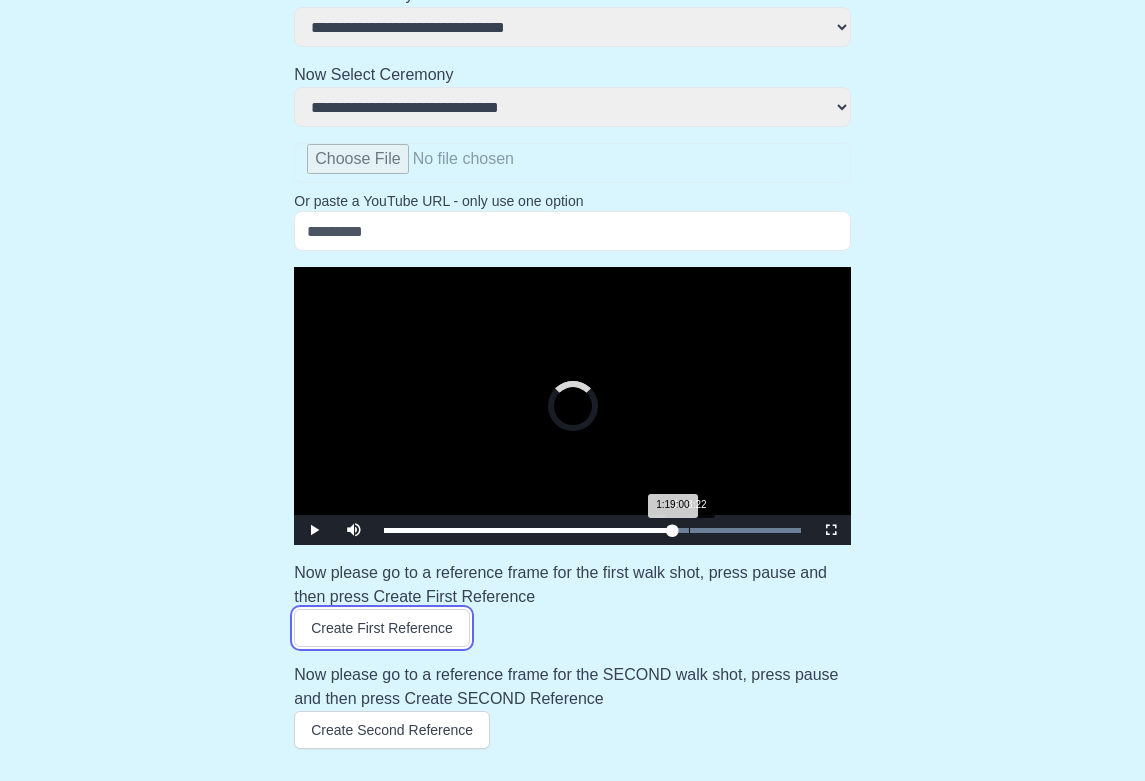 click on "1:23:22" at bounding box center [689, 530] 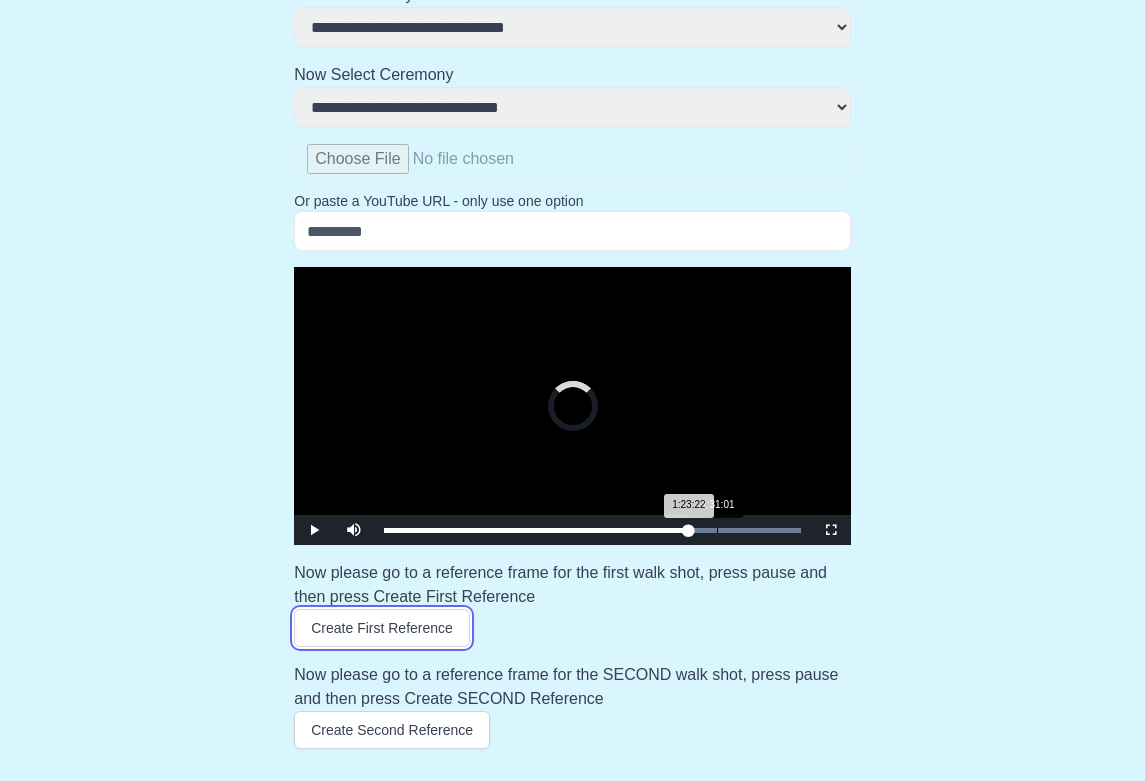 click on "1:31:01" at bounding box center [717, 530] 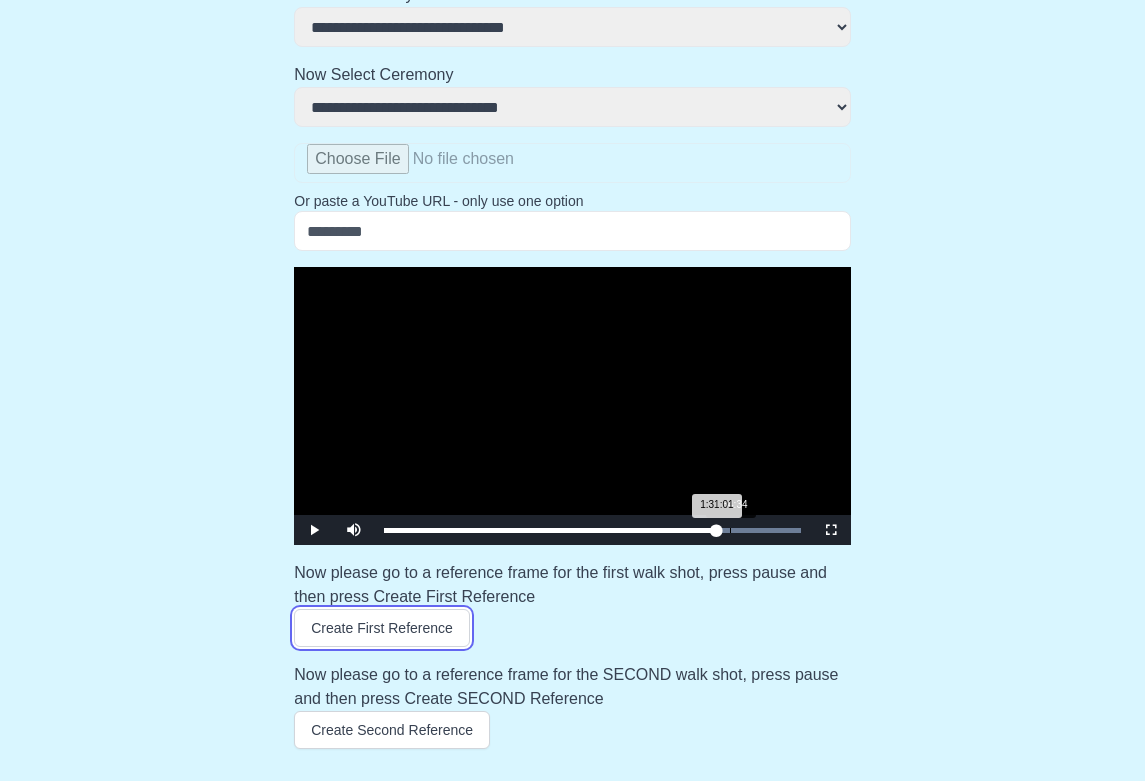 click on "1:34:34" at bounding box center [730, 530] 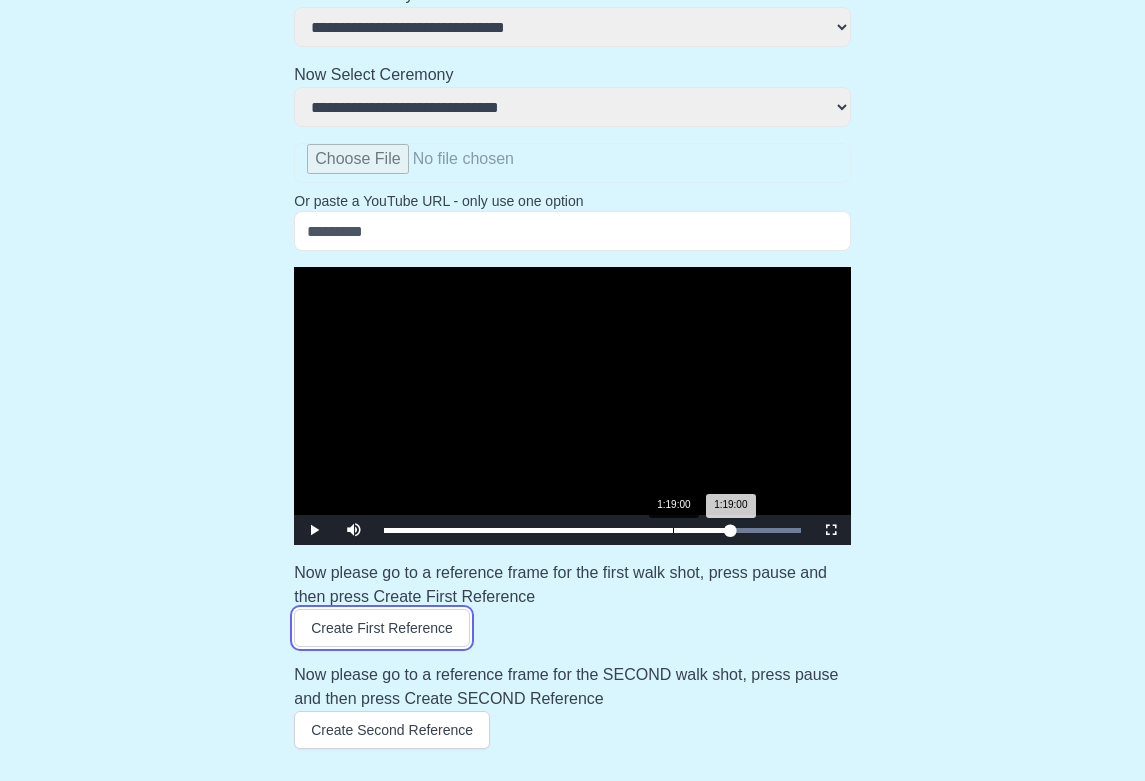 click on "1:19:00" at bounding box center [673, 530] 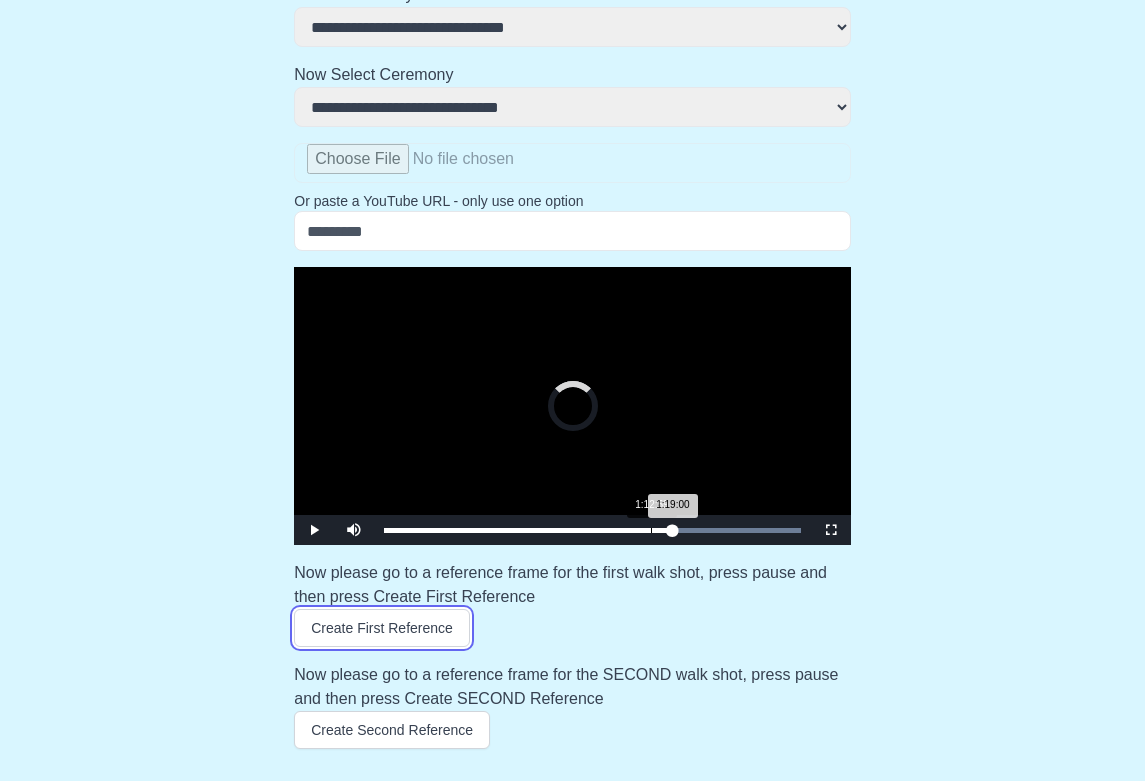click on "1:12:59" at bounding box center [651, 530] 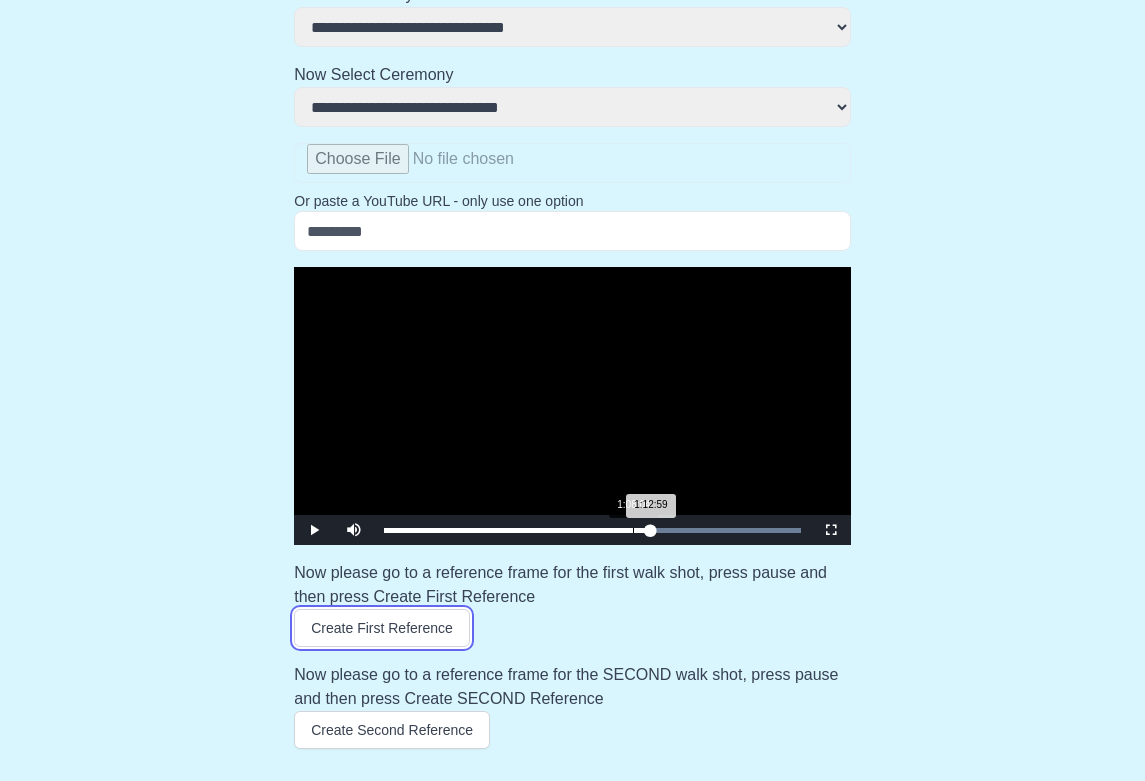 click on "Loaded : 0% 1:08:04 1:12:59 Progress : 0%" at bounding box center (592, 530) 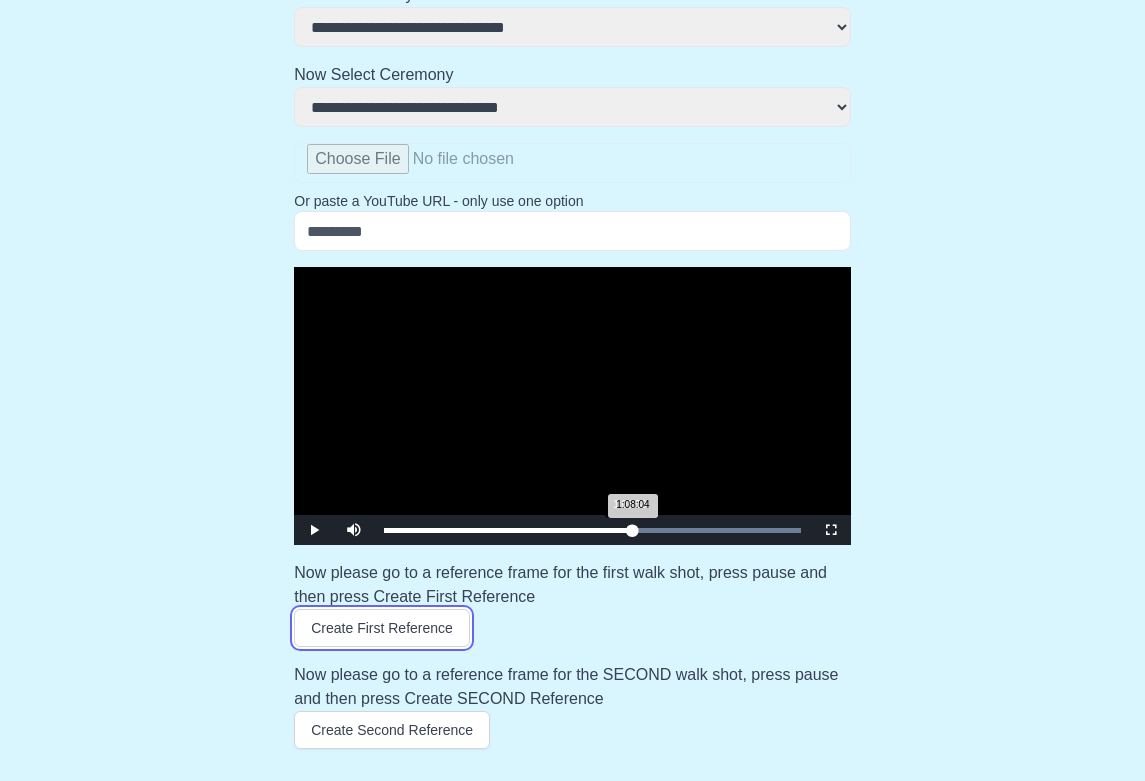 click on "1:08:04 Progress : 0%" at bounding box center (508, 530) 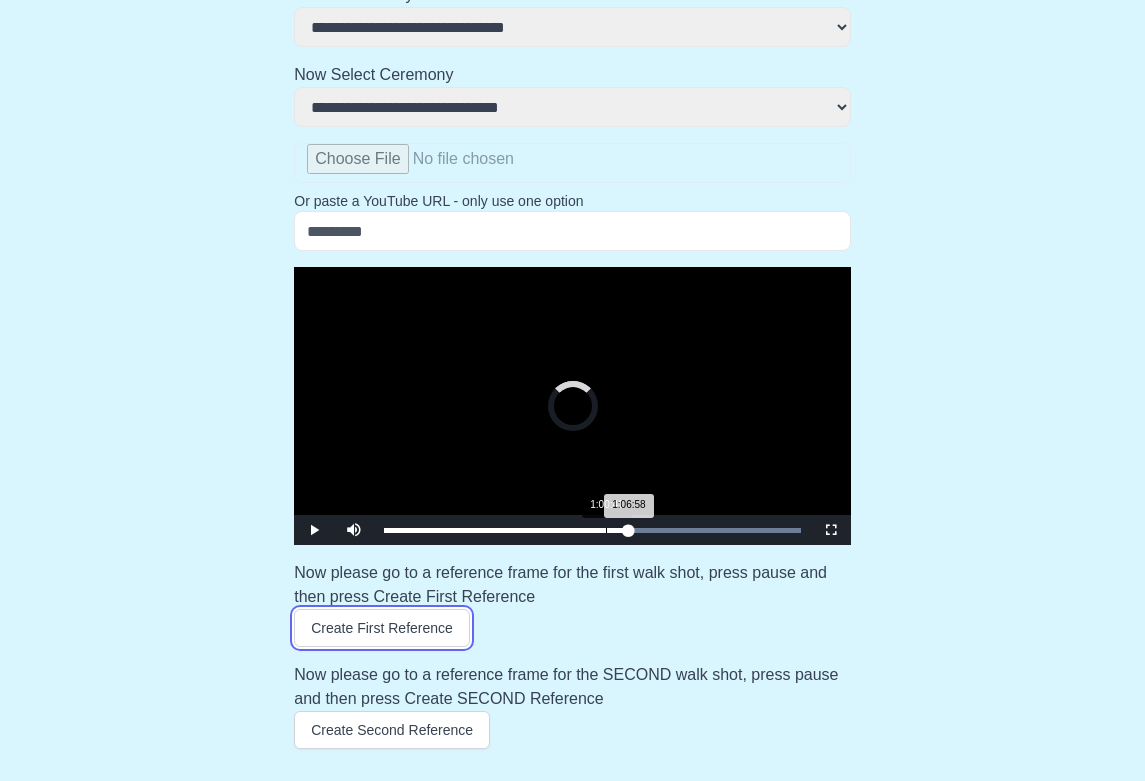 click on "Loaded : 0% 1:00:41 1:06:58 Progress : 0%" at bounding box center (592, 530) 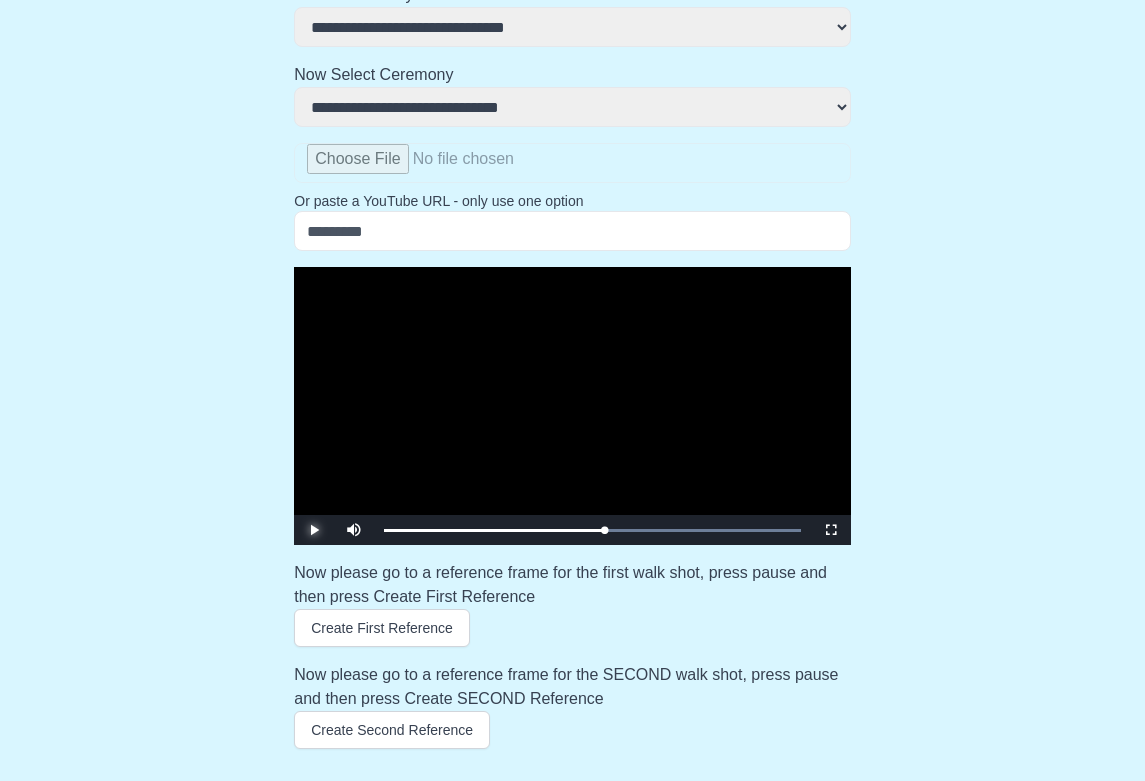 click at bounding box center (314, 530) 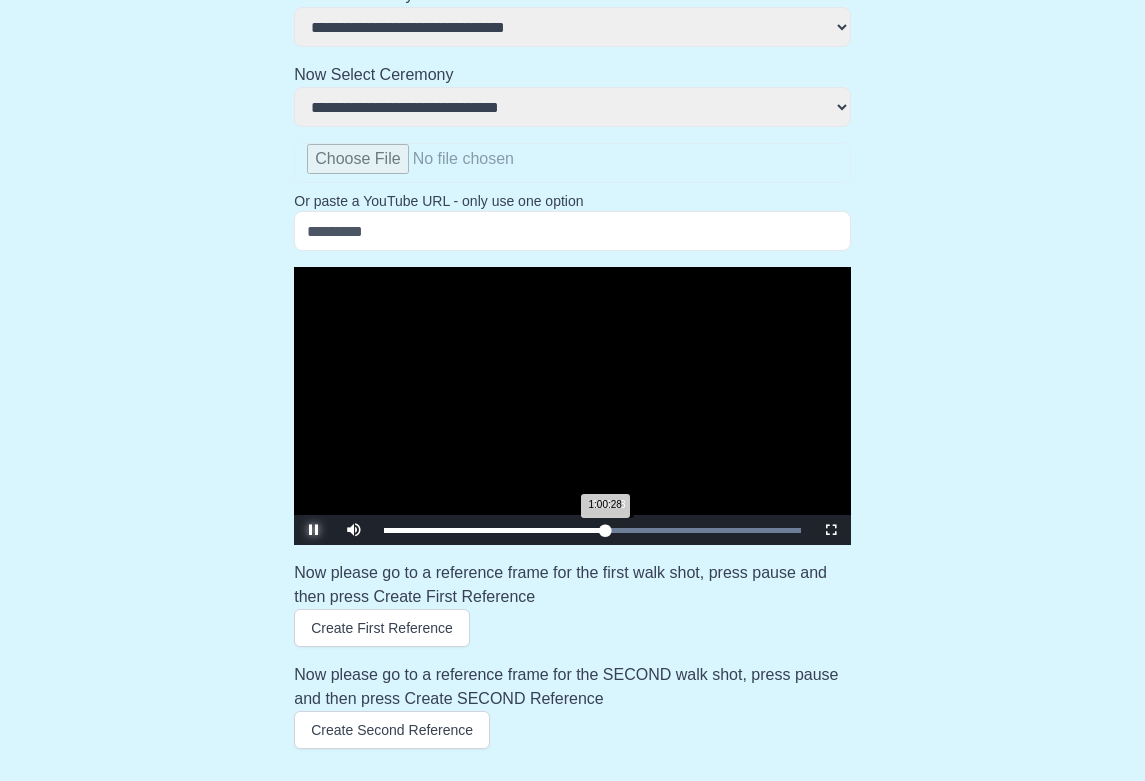 click on "1:00:28 Progress : 0%" at bounding box center (494, 530) 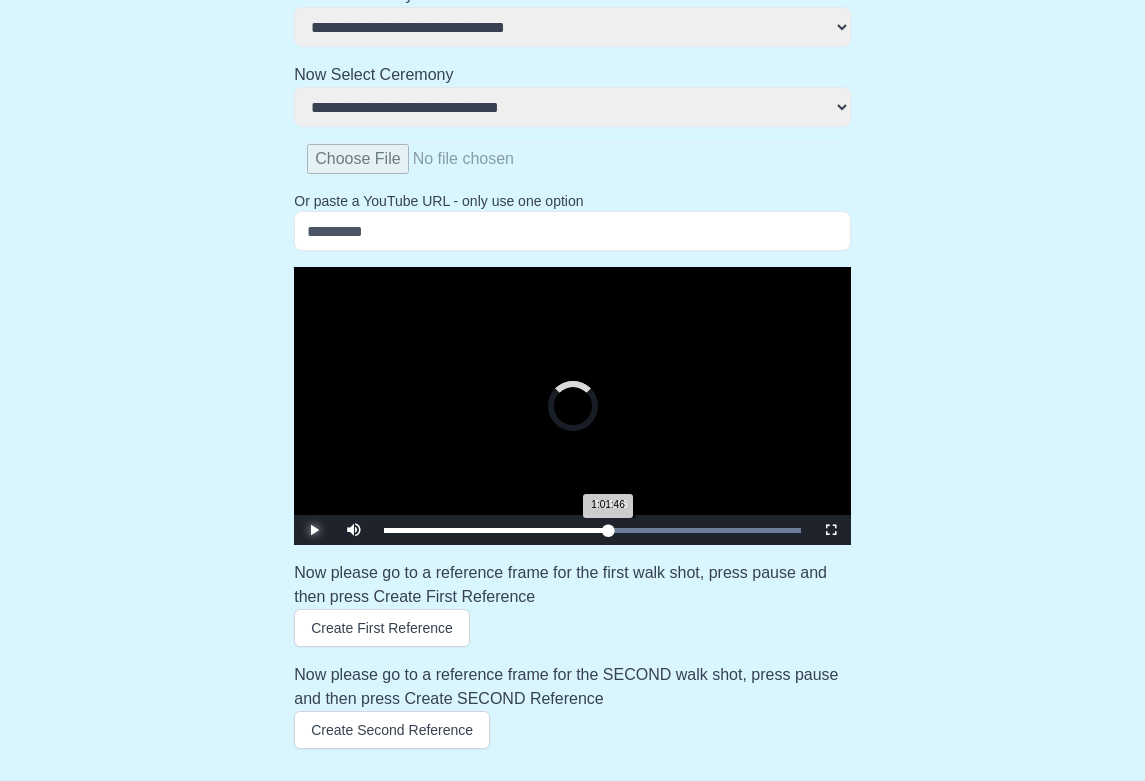 click on "1:01:46 Progress : 0%" at bounding box center (496, 530) 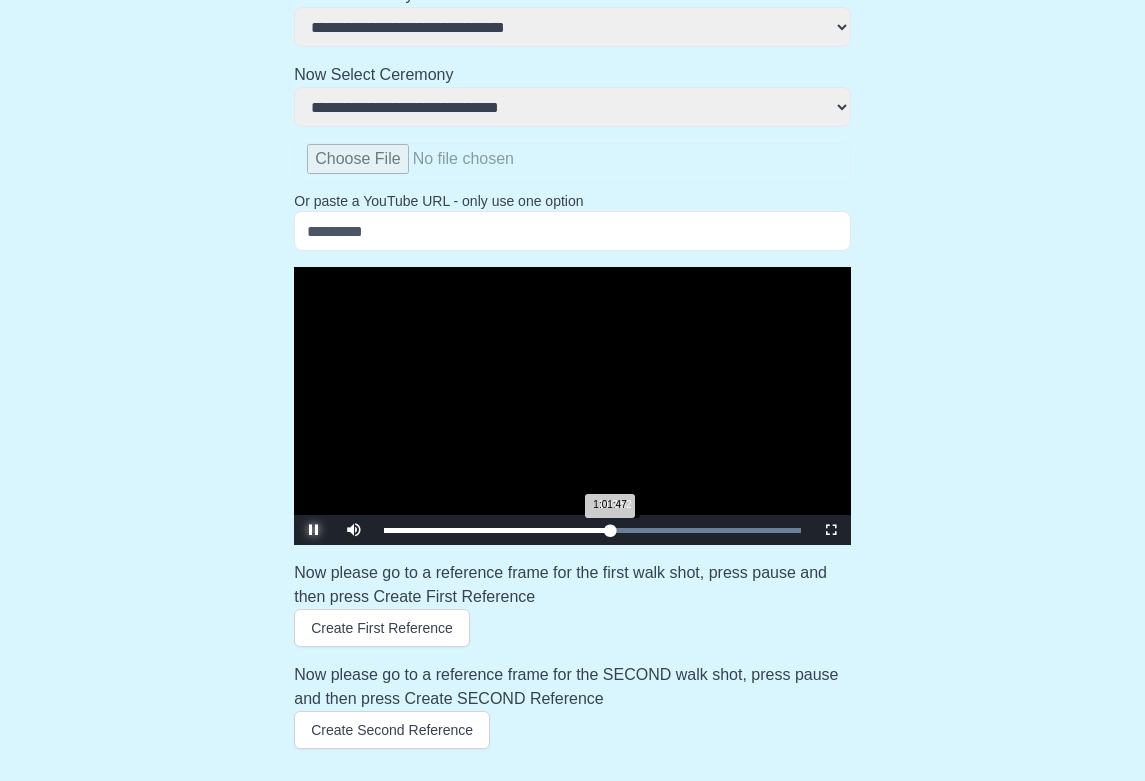 click on "1:01:47 Progress : 0%" at bounding box center (497, 530) 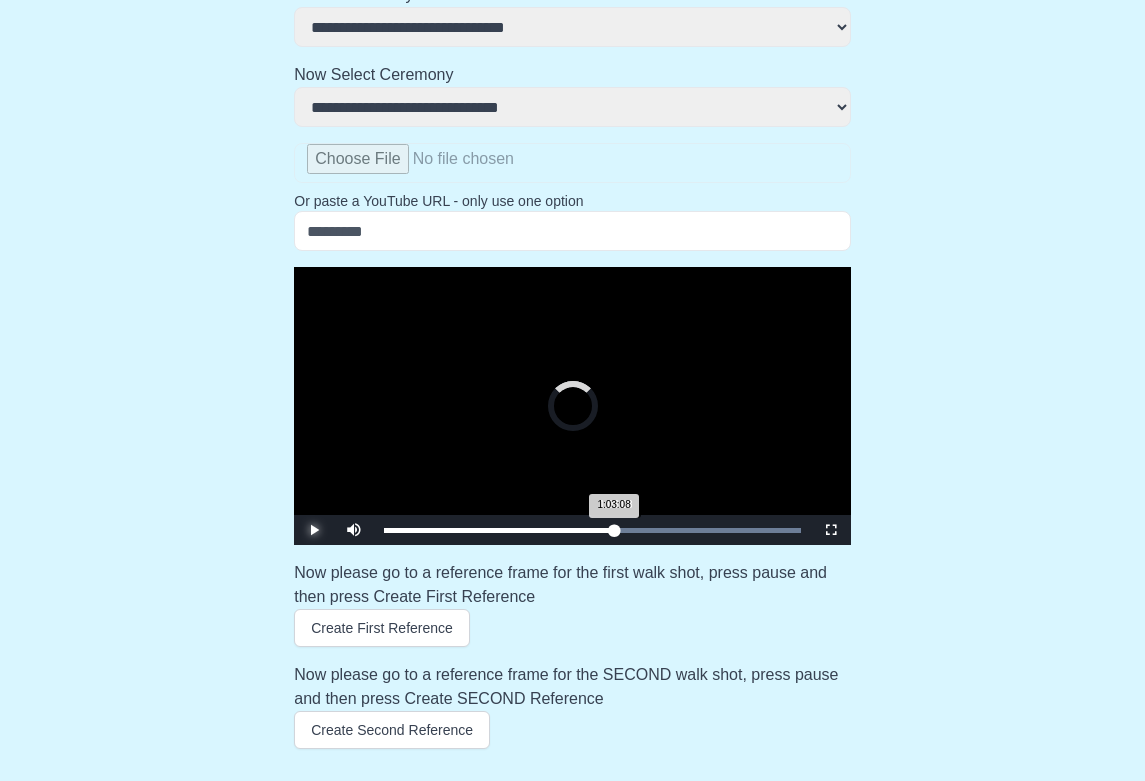 click on "1:03:08 Progress : 0%" at bounding box center [499, 530] 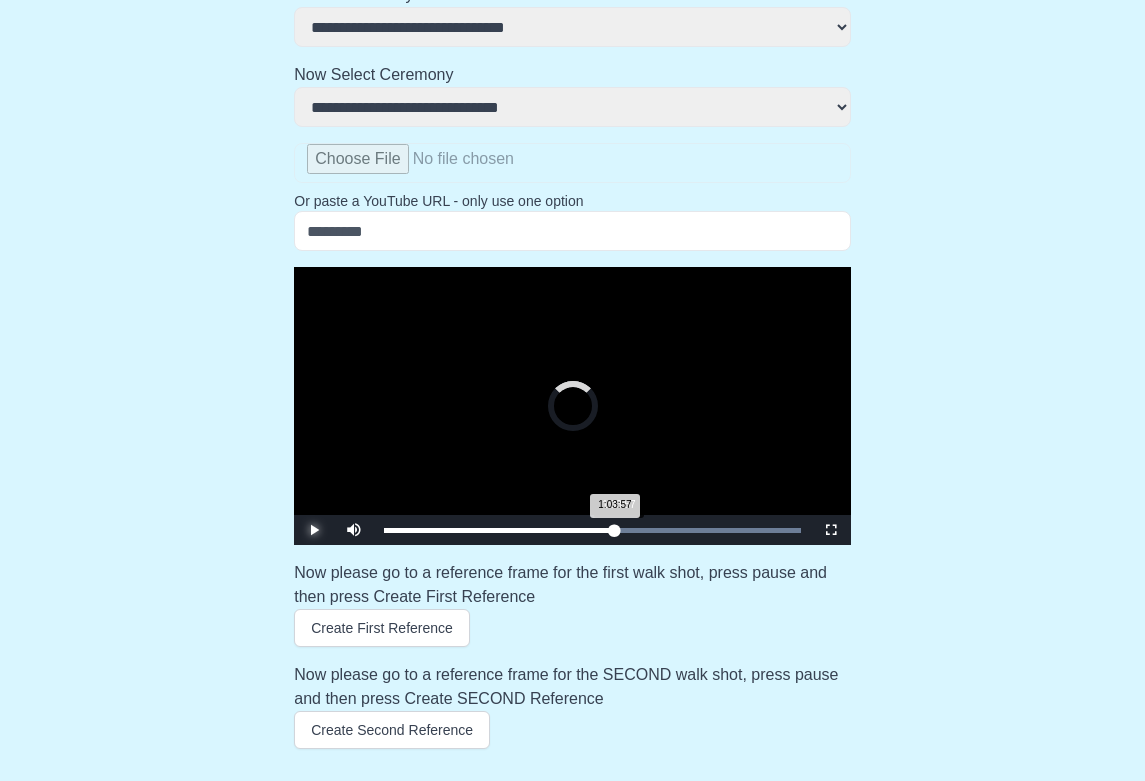 click on "1:03:57 Progress : 0%" at bounding box center [499, 530] 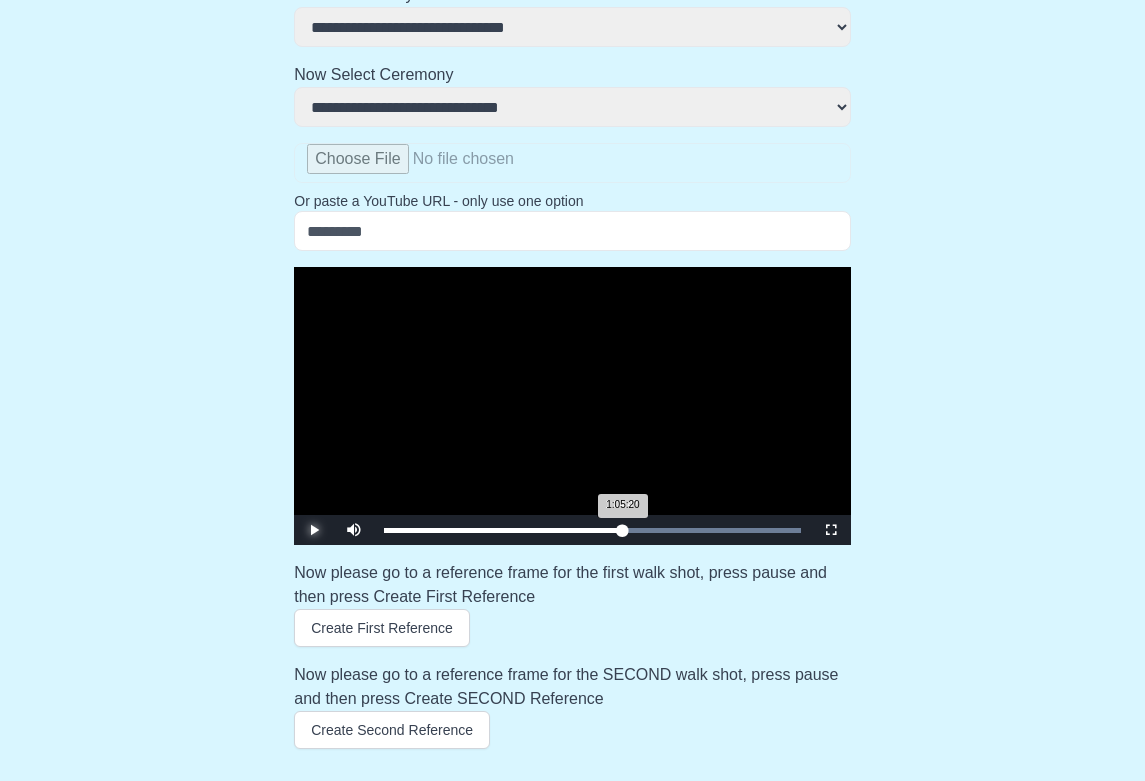 click on "1:05:20 Progress : 0%" at bounding box center (503, 530) 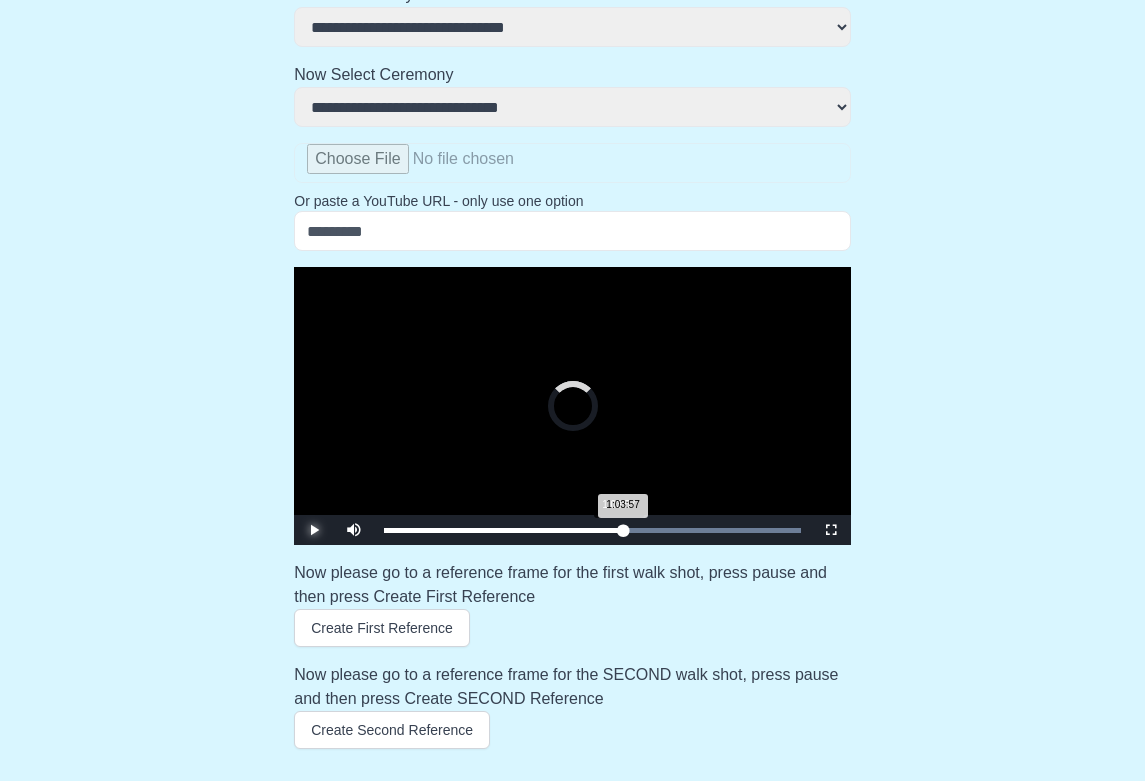 click on "1:03:57 Progress : 0%" at bounding box center (503, 530) 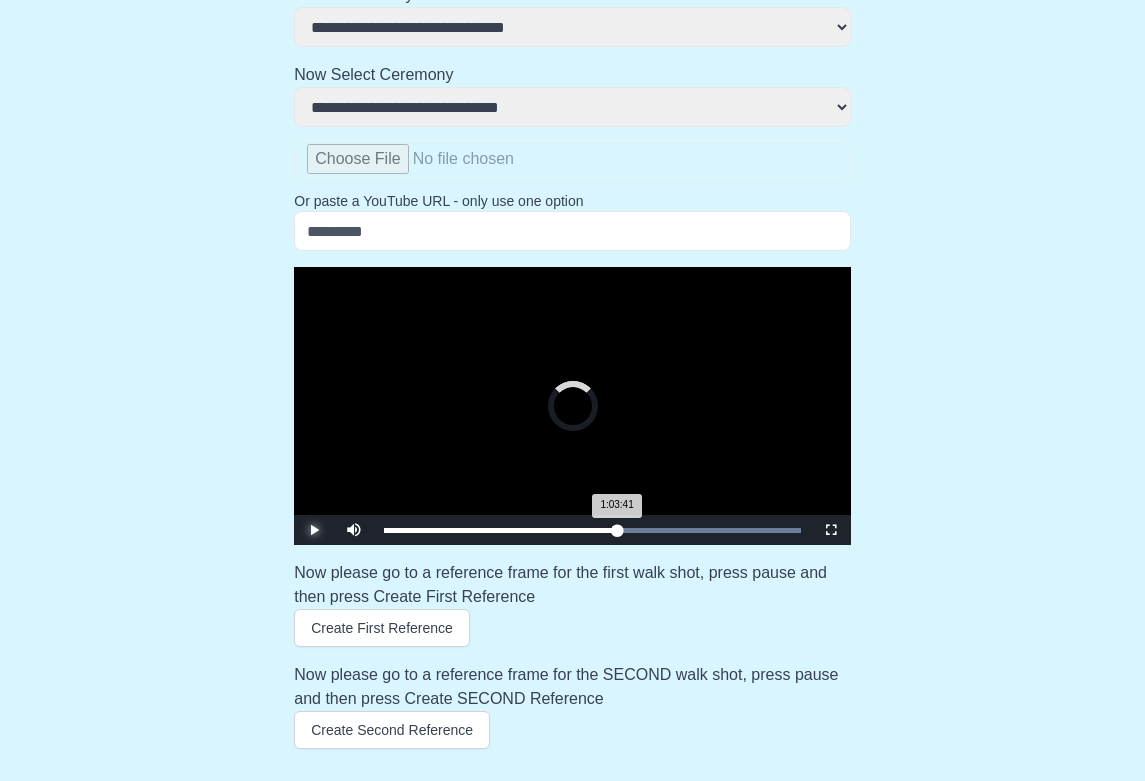 click on "1:03:41 Progress : 0%" at bounding box center [500, 530] 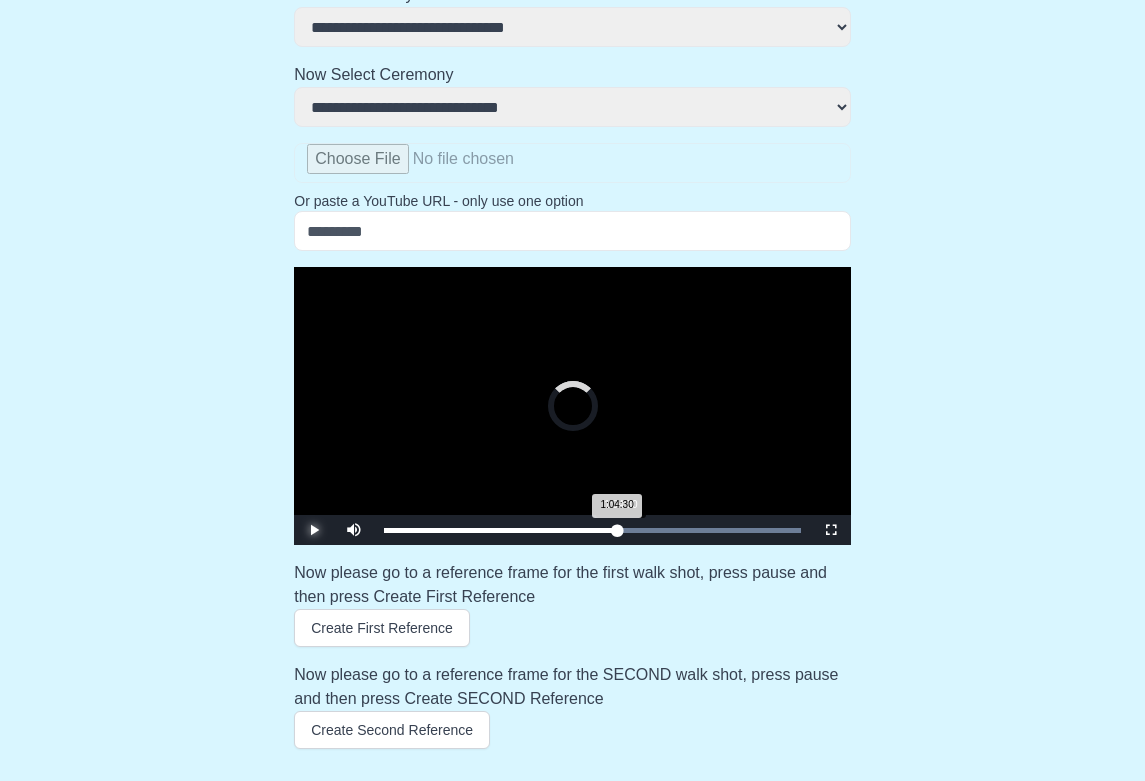 click on "1:04:30 Progress : 0%" at bounding box center [500, 530] 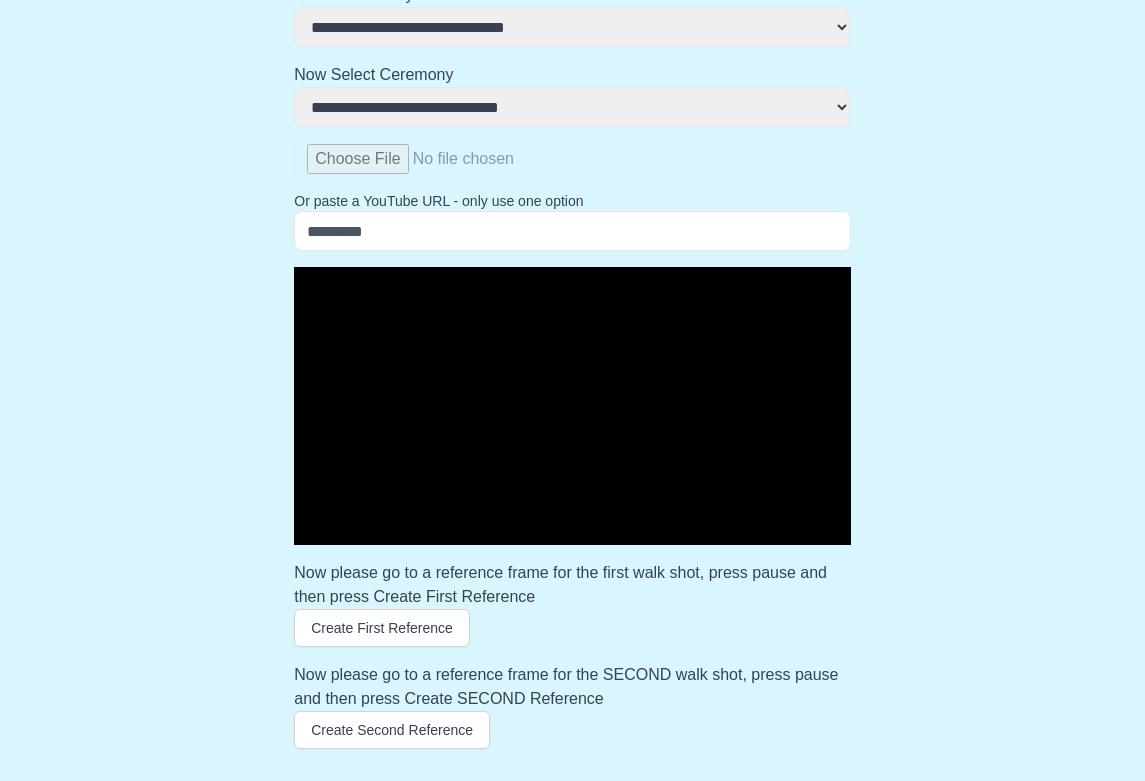click at bounding box center [314, 530] 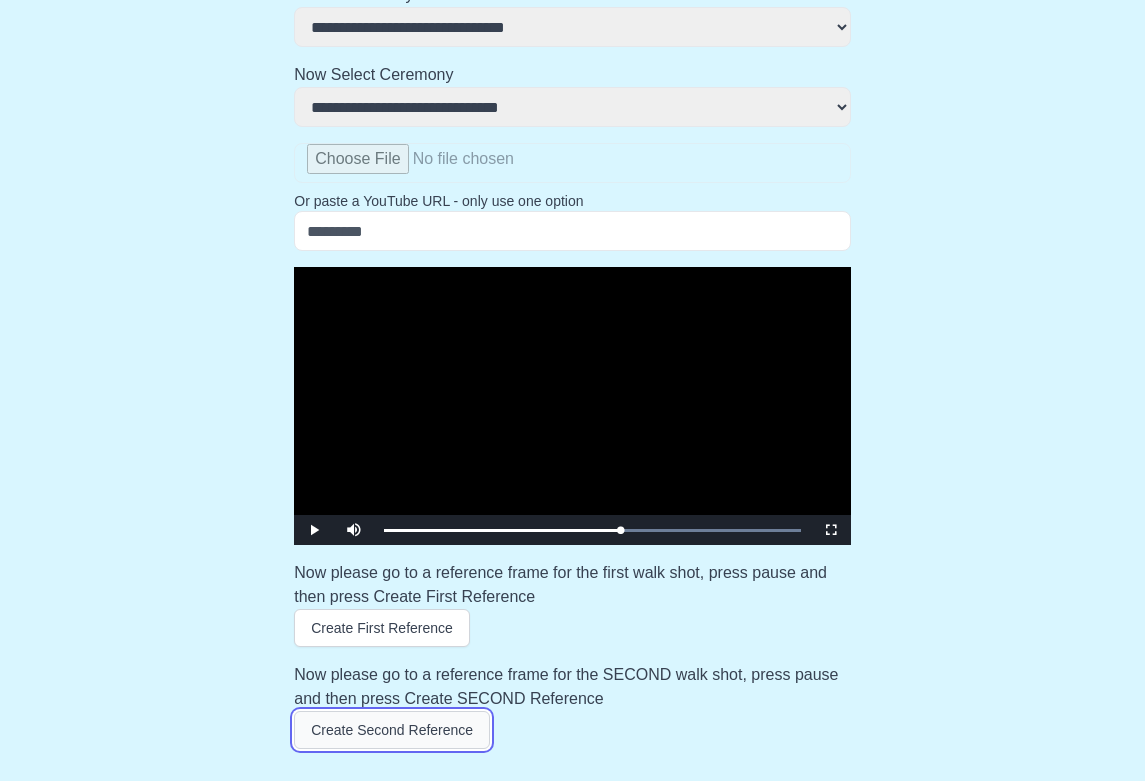 click on "Create Second Reference" at bounding box center [392, 730] 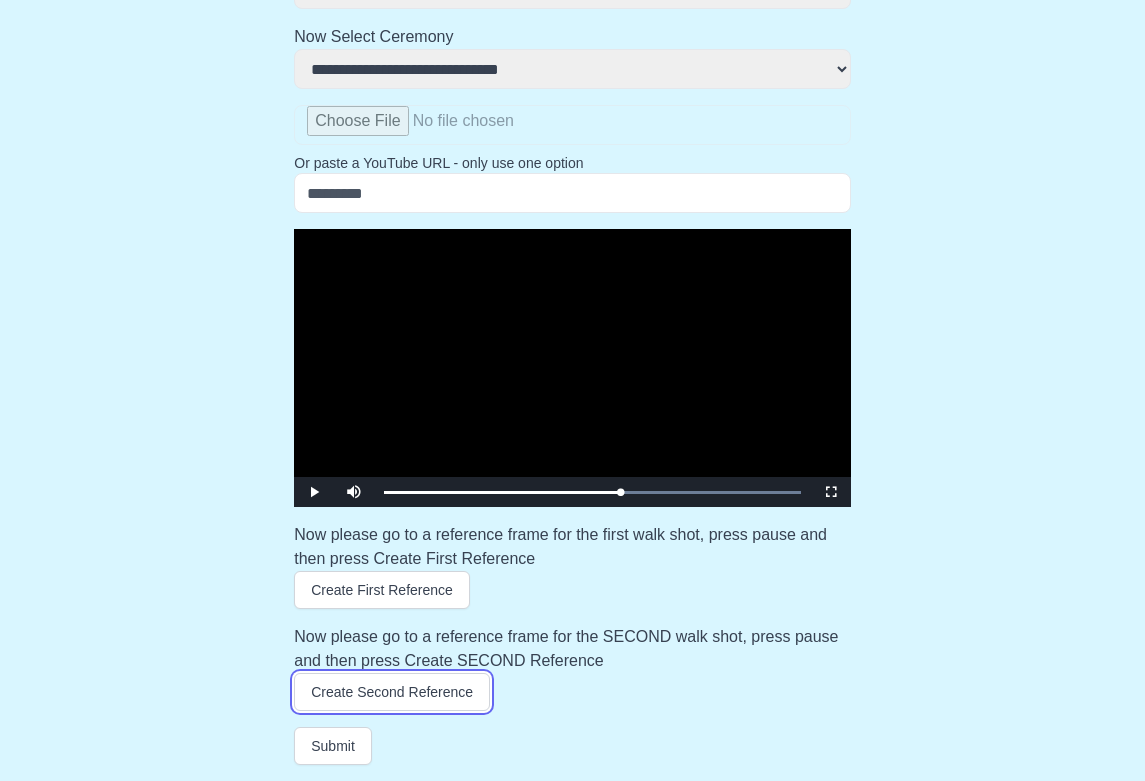 scroll, scrollTop: 365, scrollLeft: 0, axis: vertical 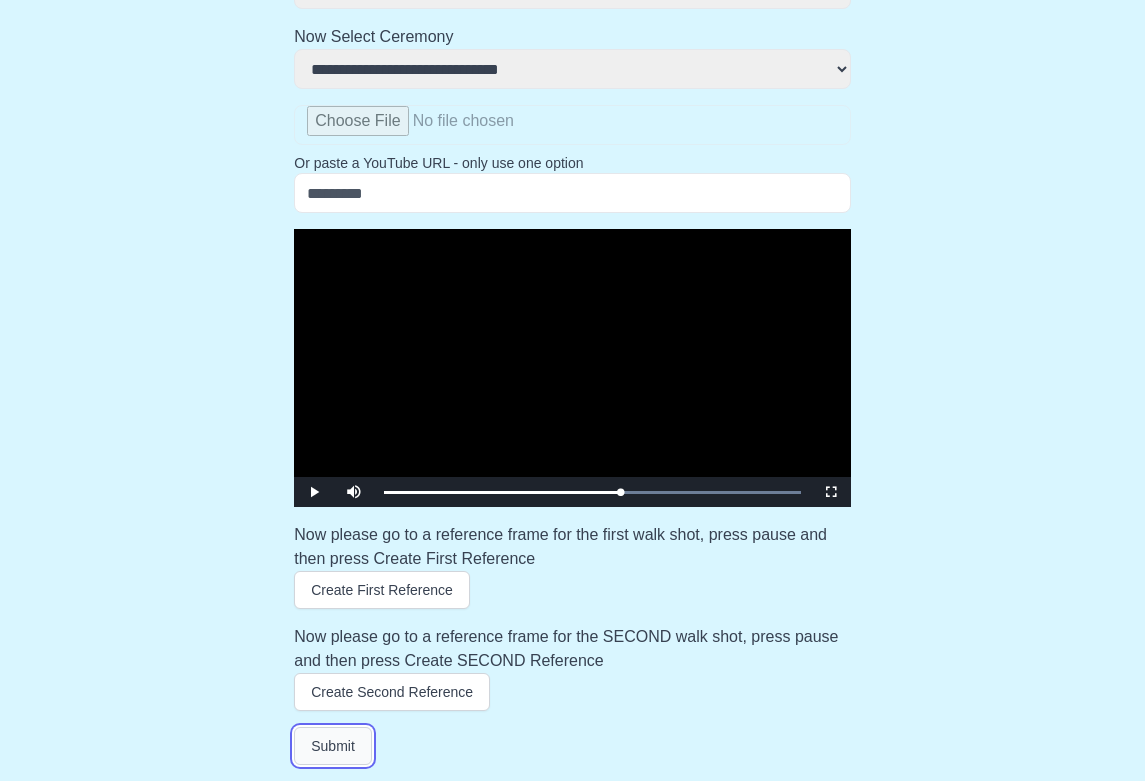 click on "Submit" at bounding box center (333, 746) 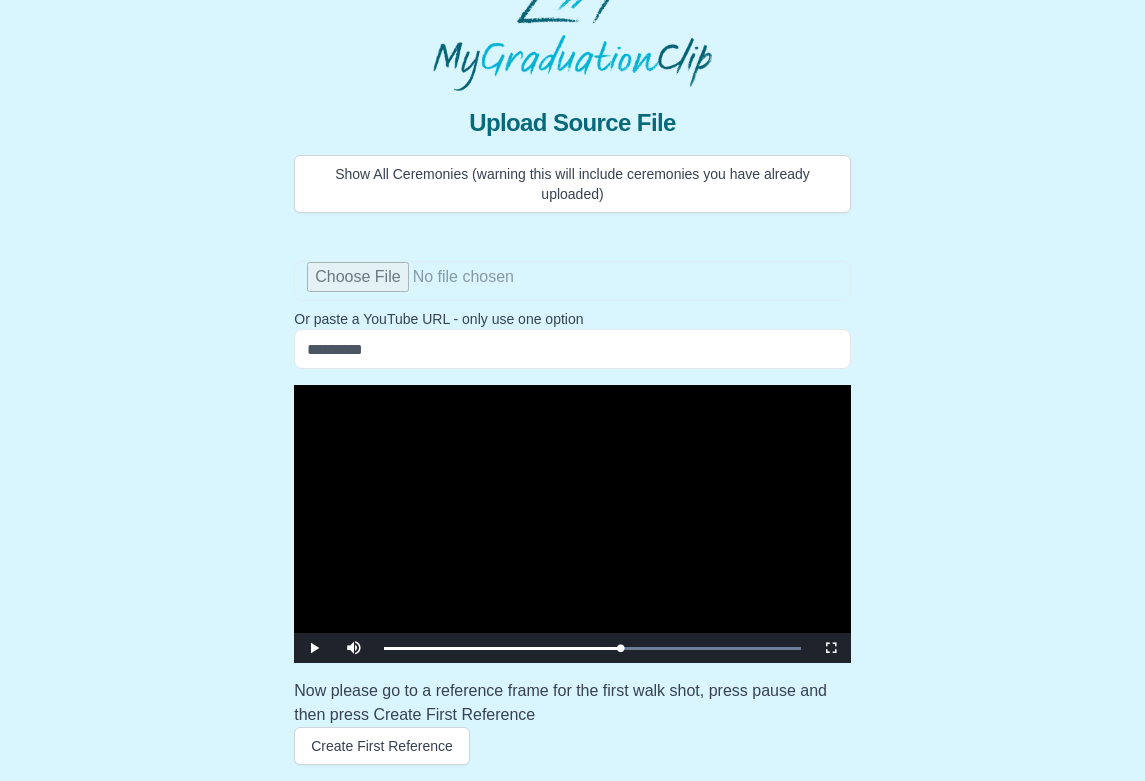 scroll, scrollTop: 0, scrollLeft: 0, axis: both 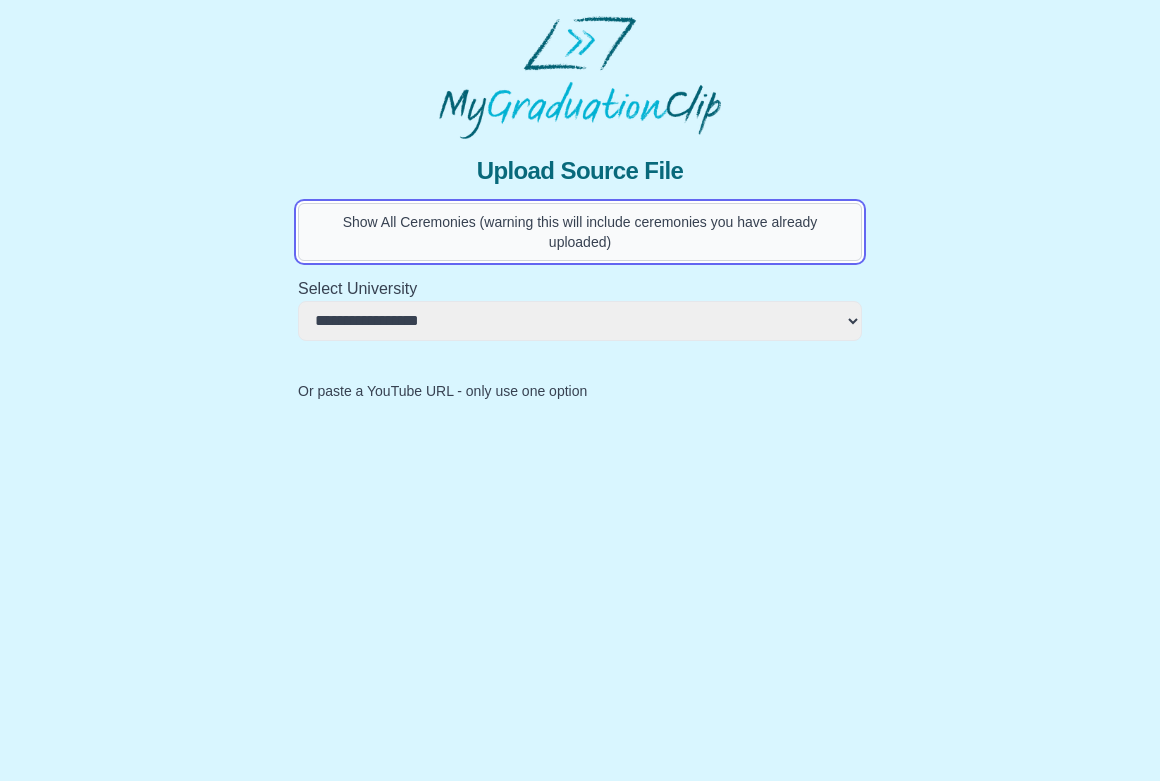 click on "Show All Ceremonies (warning this will include ceremonies you have already uploaded)" at bounding box center (580, 232) 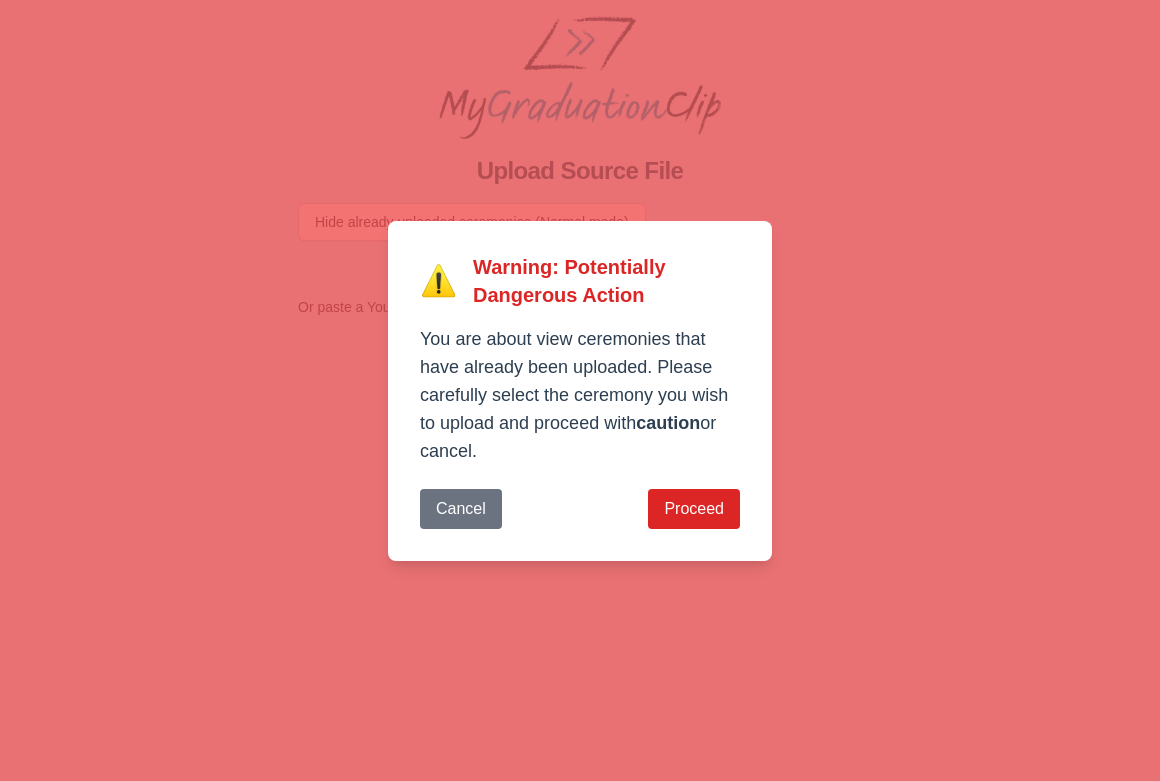 scroll, scrollTop: 0, scrollLeft: 0, axis: both 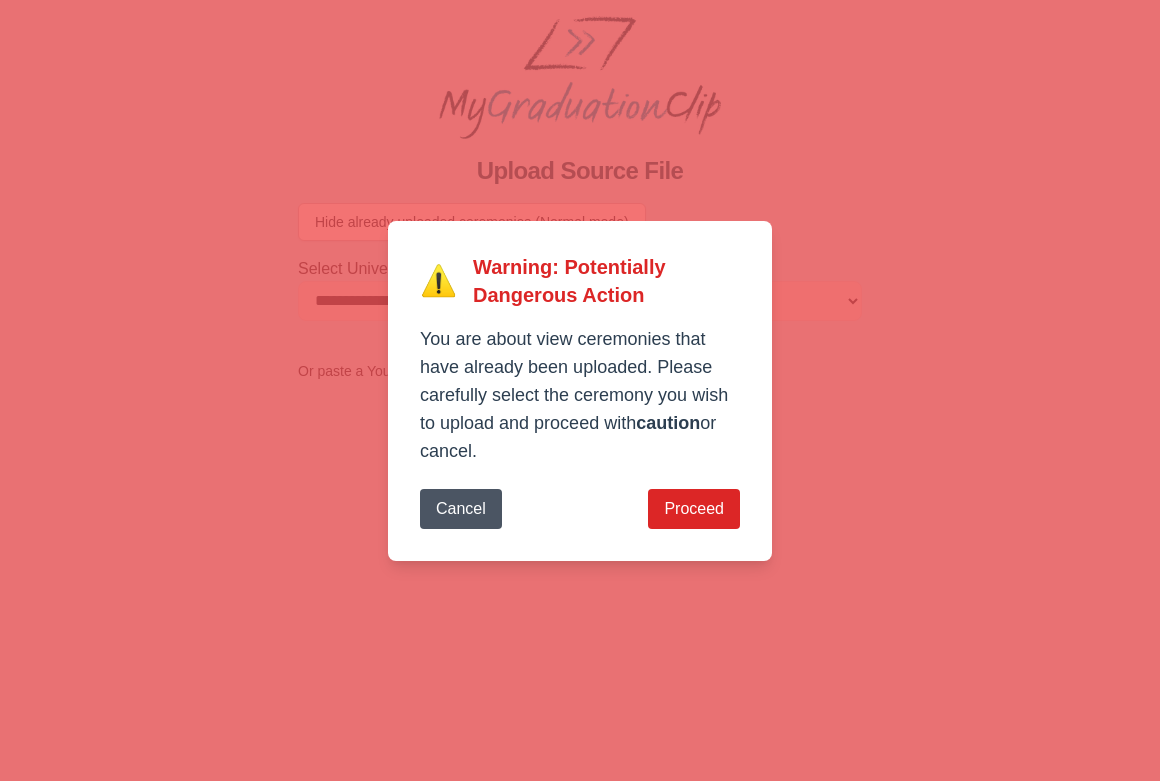 click on "Cancel" at bounding box center (461, 509) 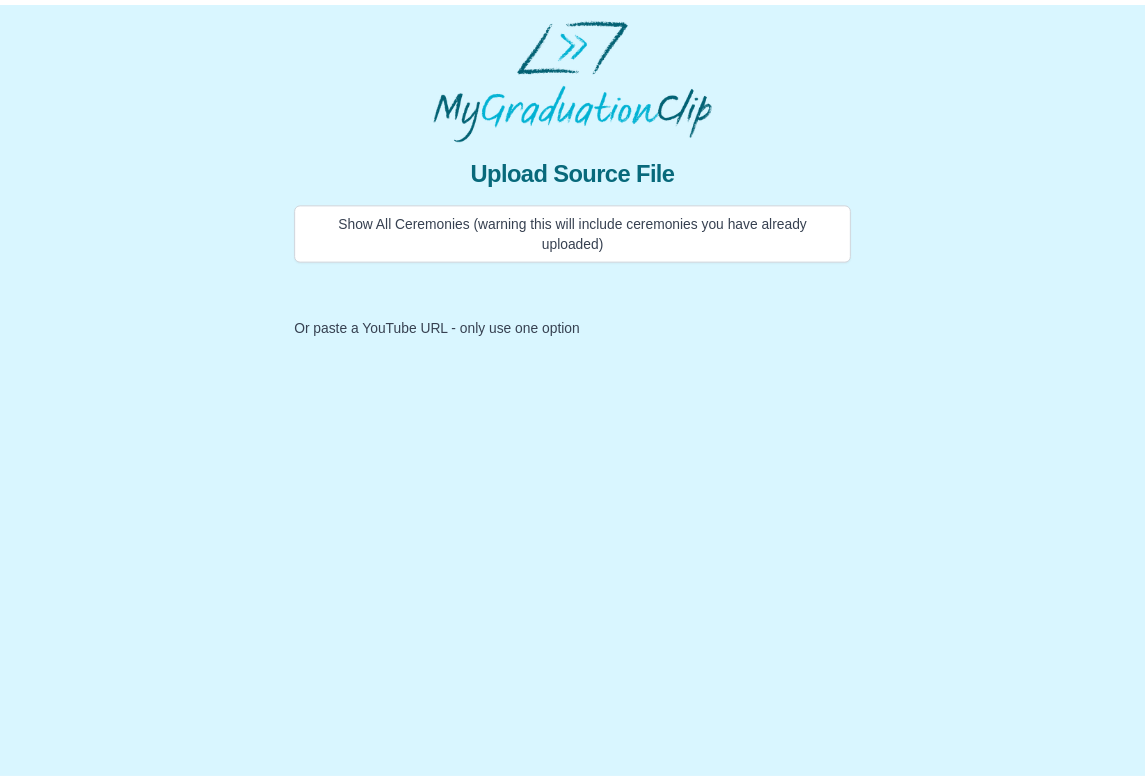 scroll, scrollTop: 0, scrollLeft: 0, axis: both 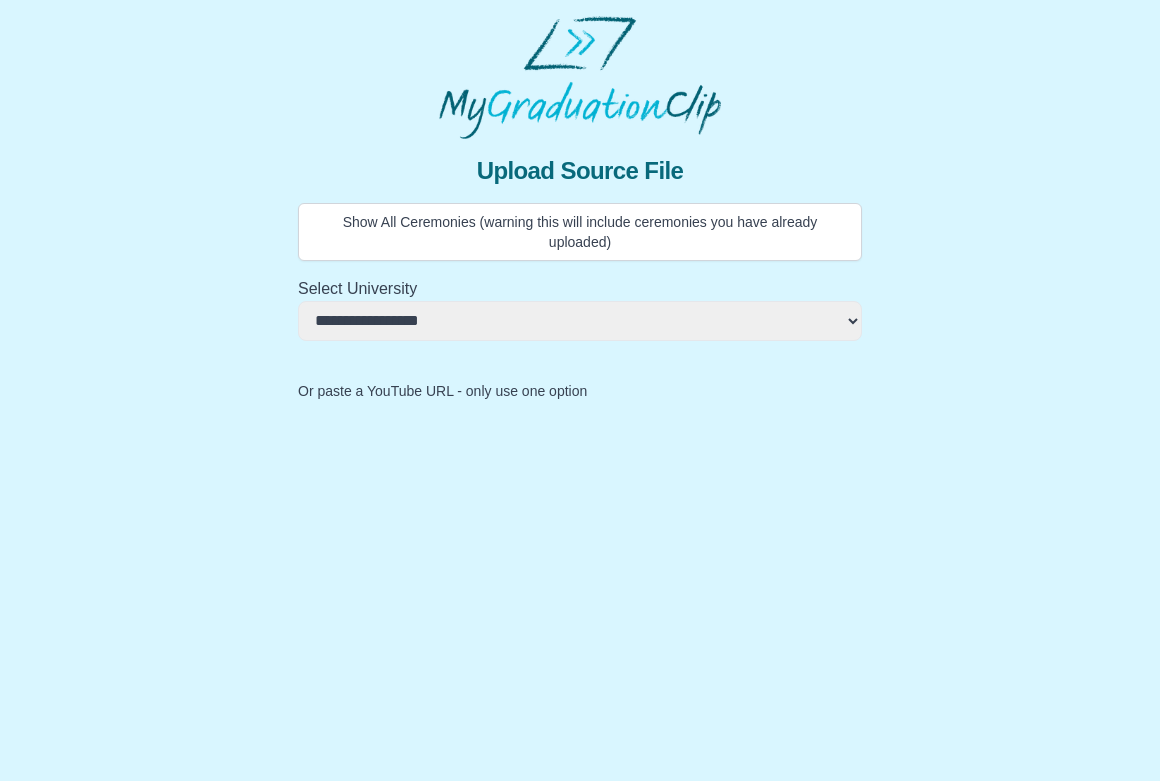 click on "**********" at bounding box center (580, 321) 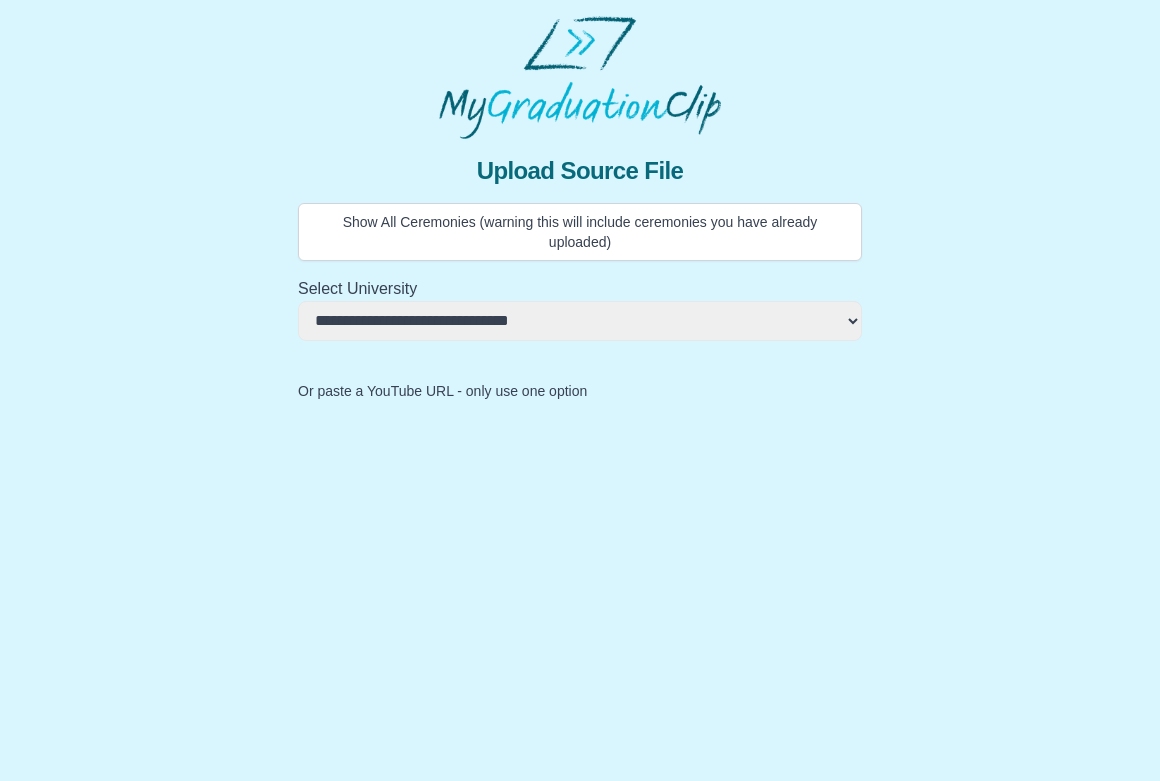 click on "**********" at bounding box center (580, 321) 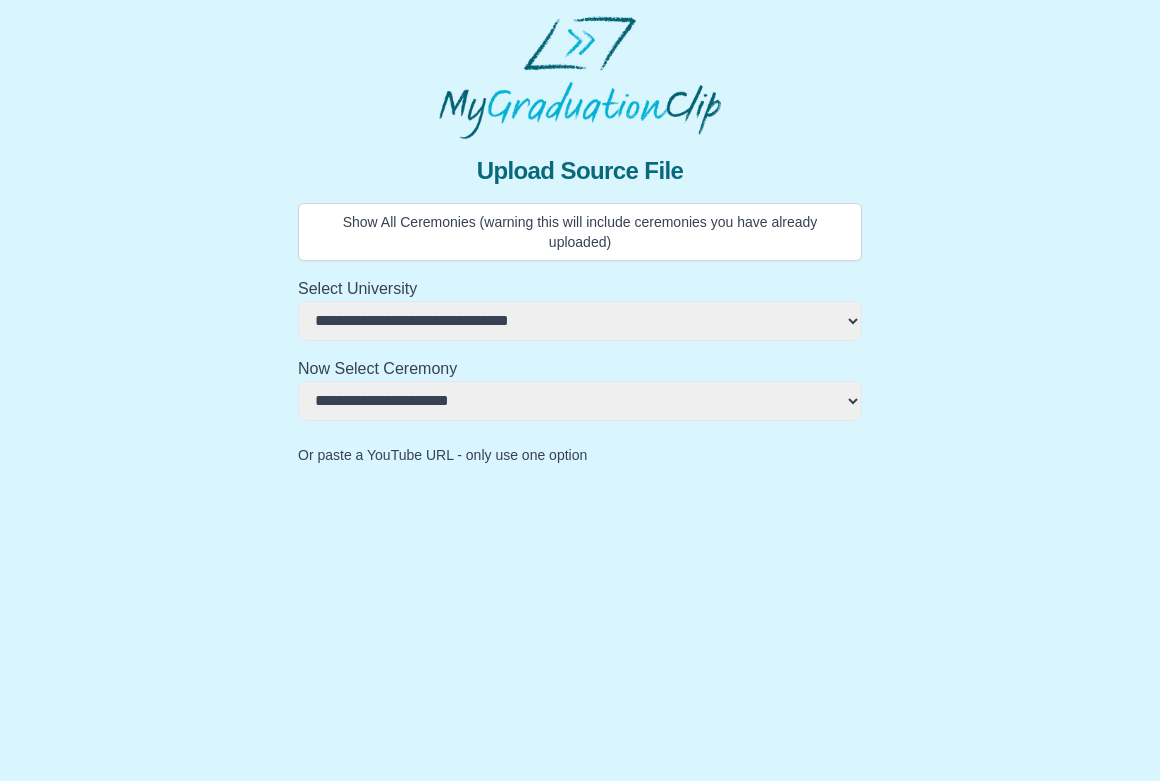 click on "**********" at bounding box center (580, 401) 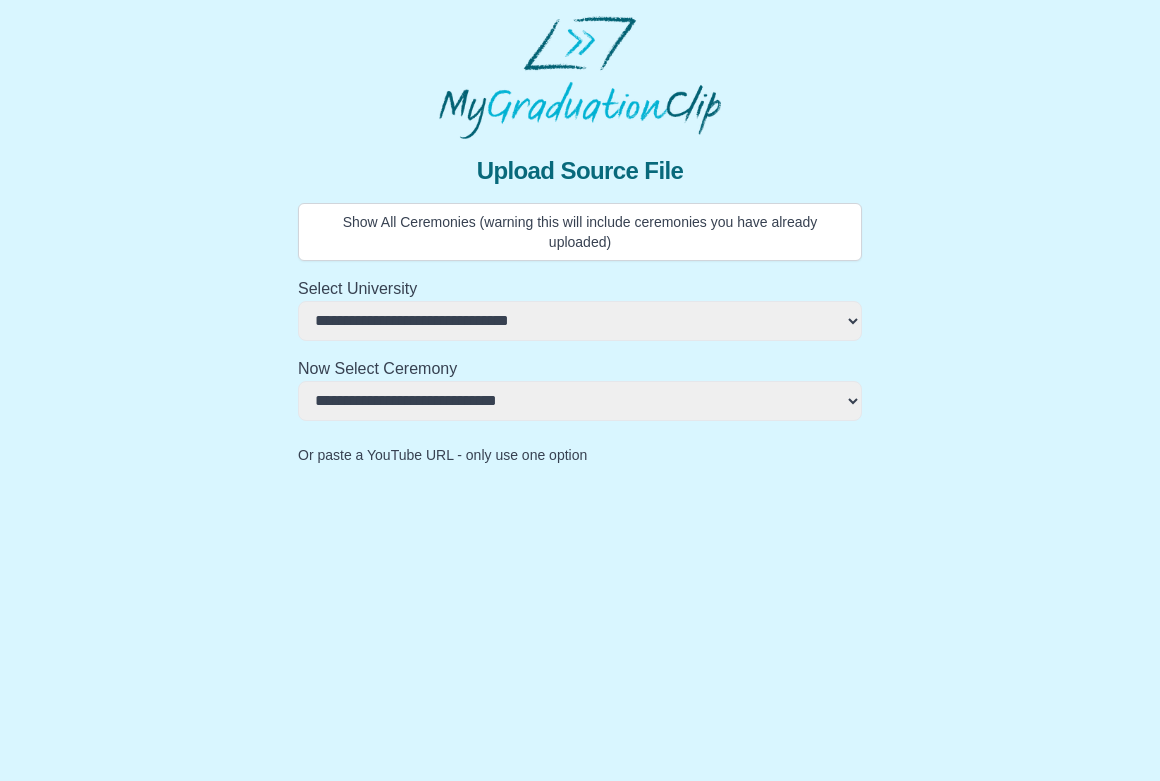 click on "**********" at bounding box center (580, 401) 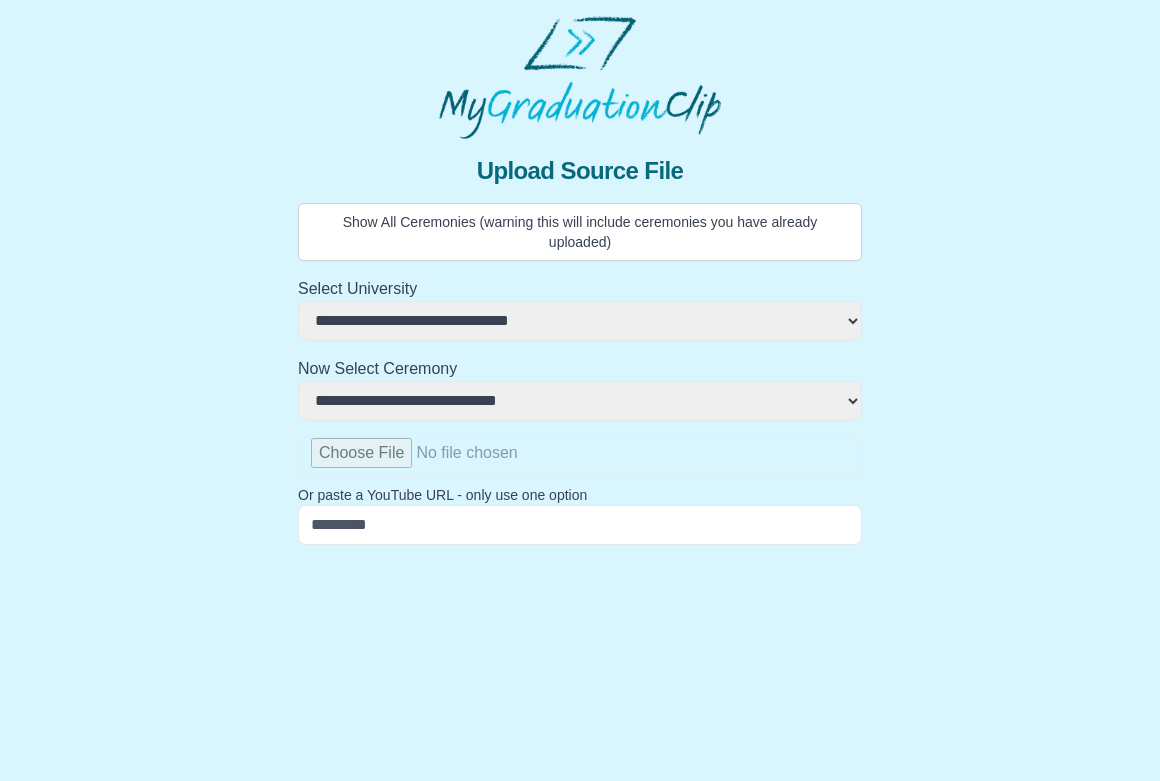 click at bounding box center [580, 457] 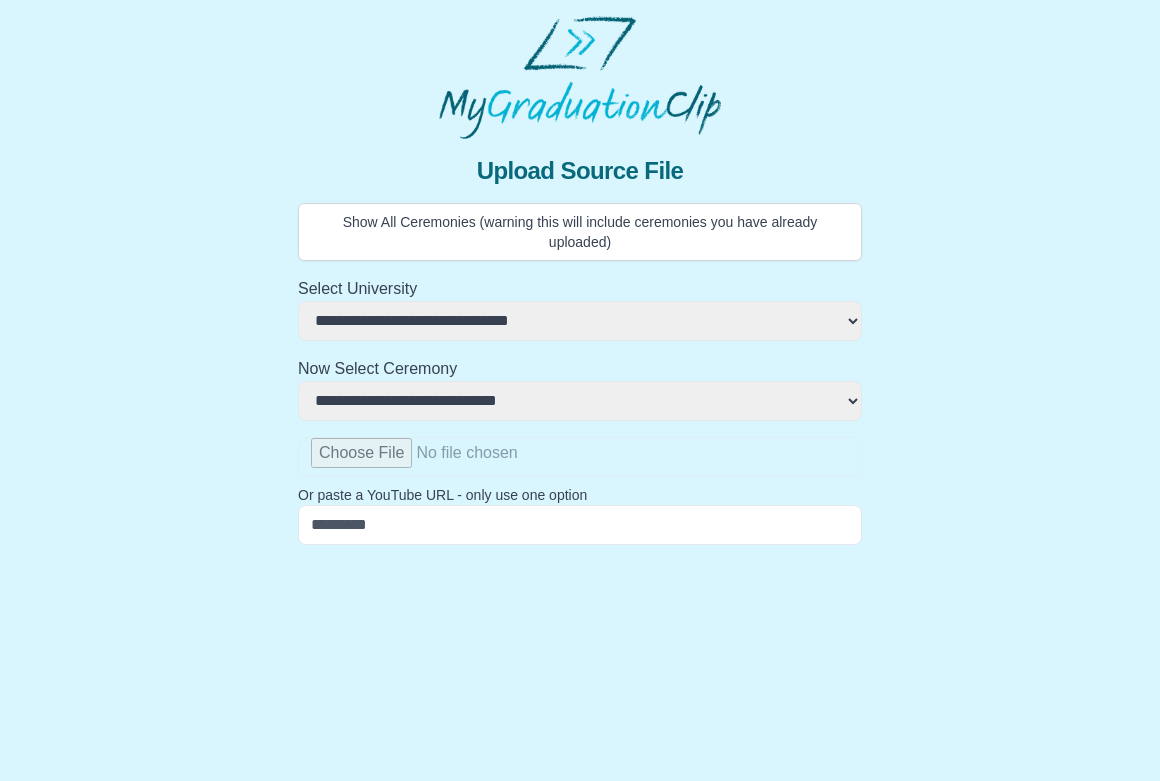 type on "**********" 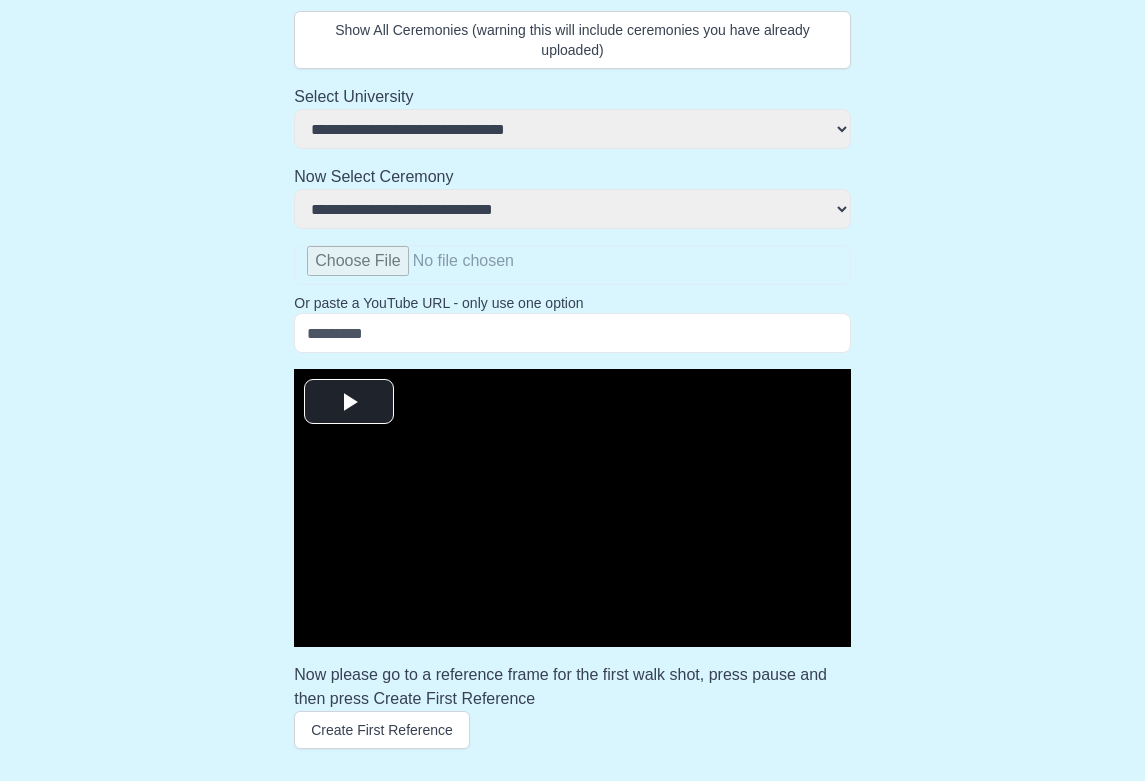 scroll, scrollTop: 225, scrollLeft: 0, axis: vertical 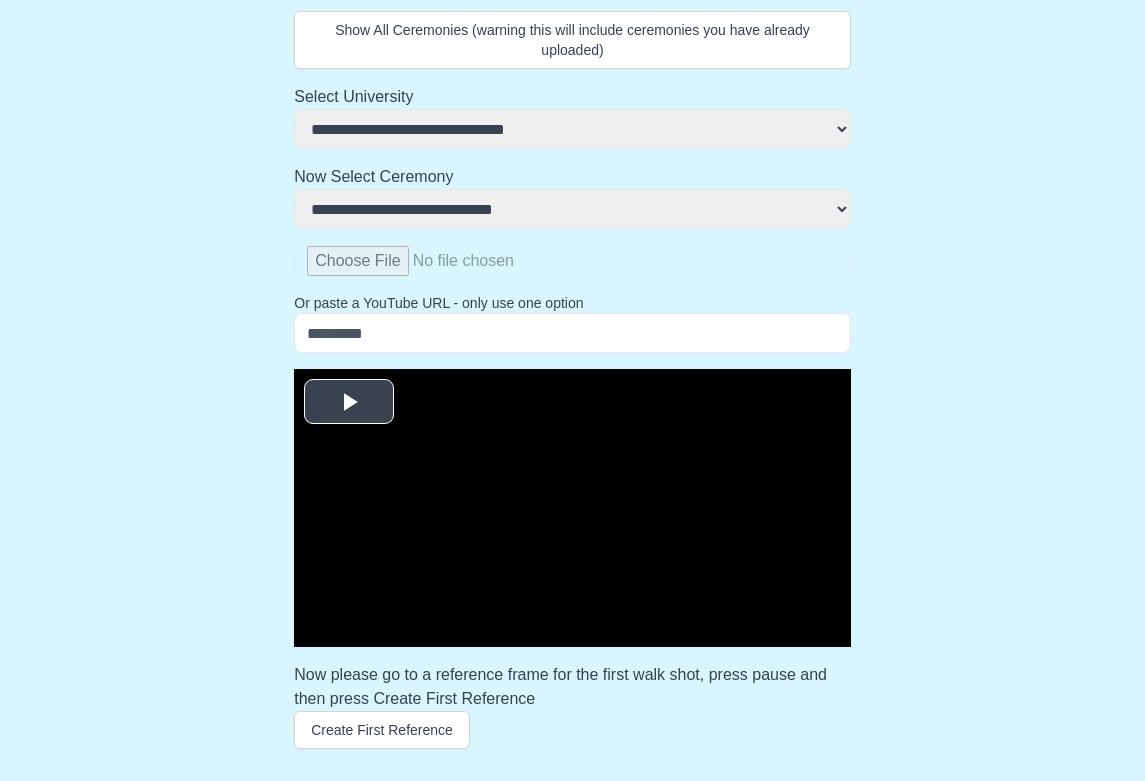 click at bounding box center [349, 402] 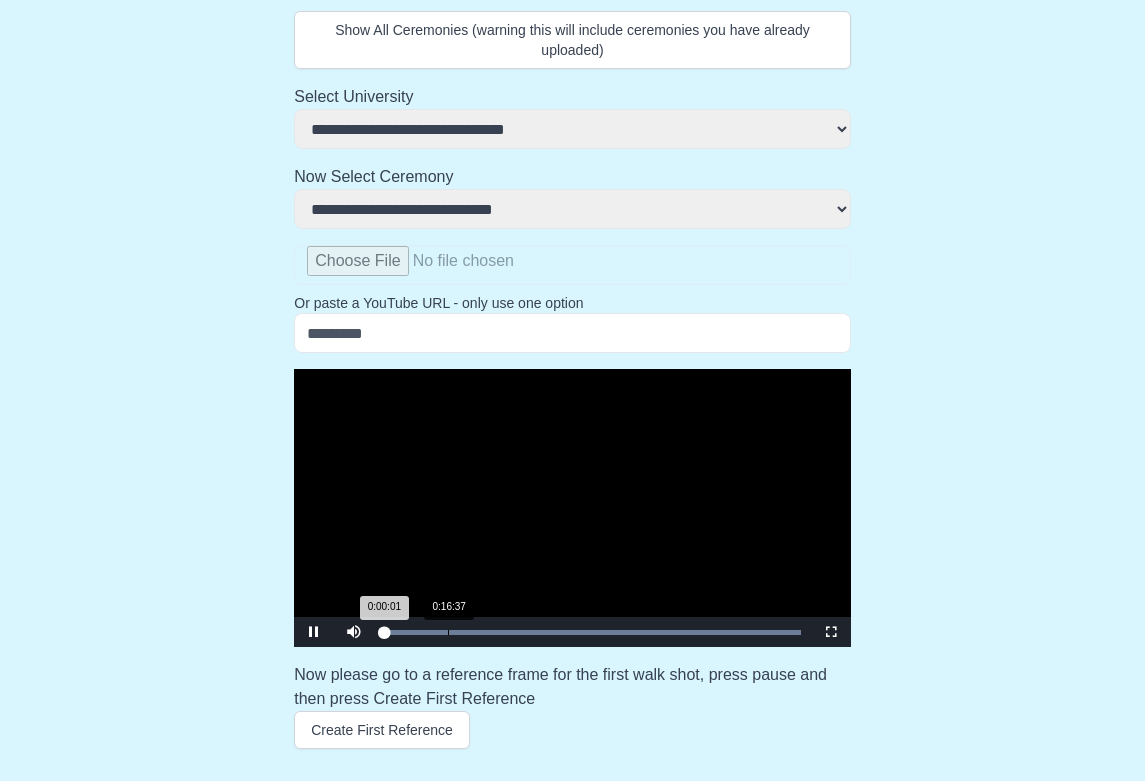 click on "0:16:37" at bounding box center [448, 632] 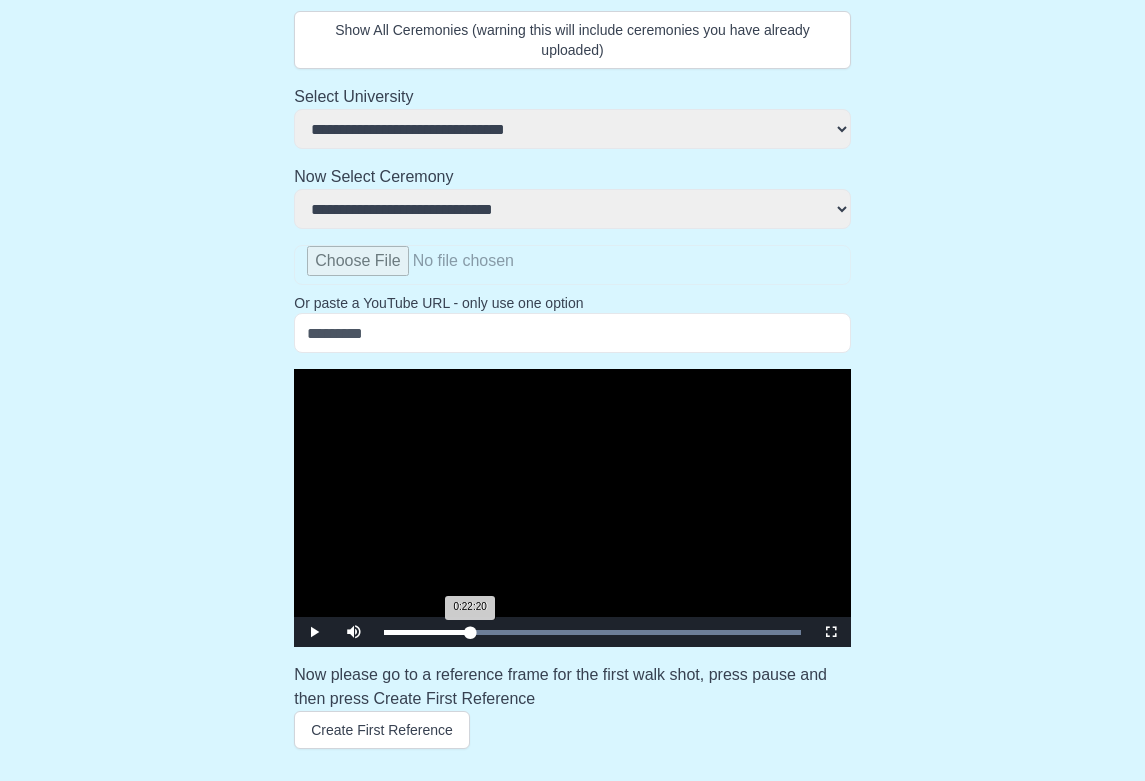 click on "Loaded : 0% 0:22:20 0:22:20 Progress : 0%" at bounding box center (592, 632) 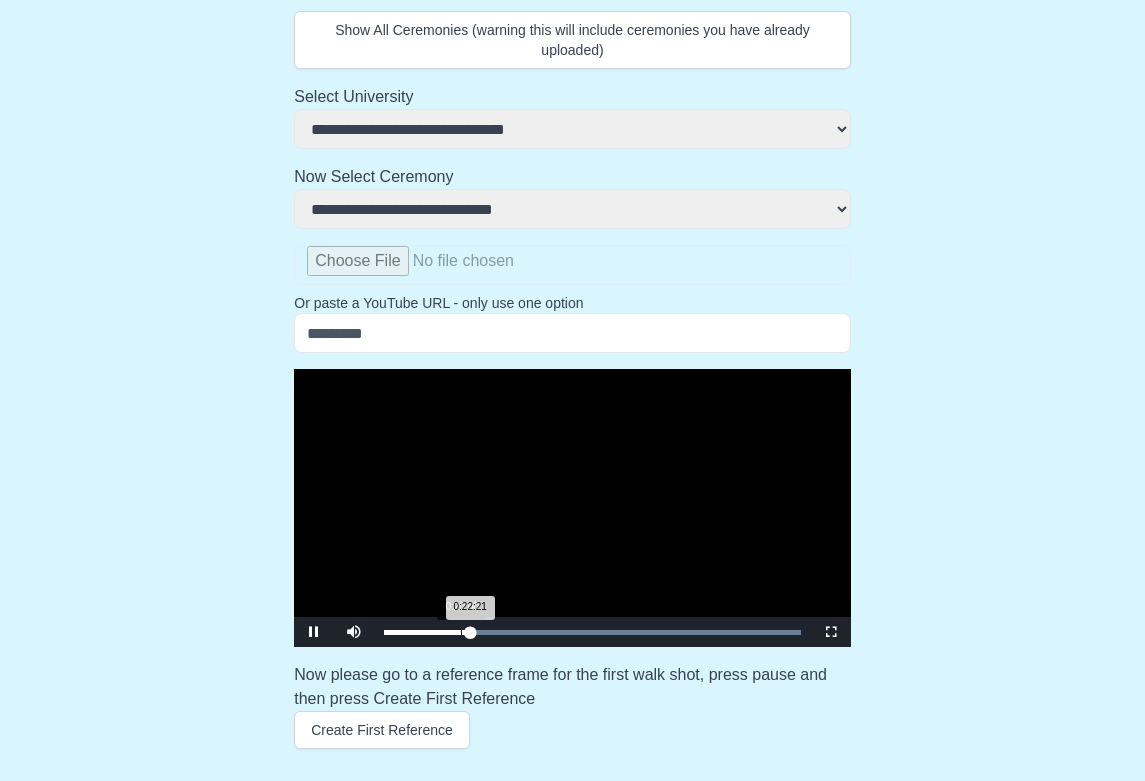 click on "Loaded : 0% 0:20:00 0:22:21 Progress : 0%" at bounding box center [592, 632] 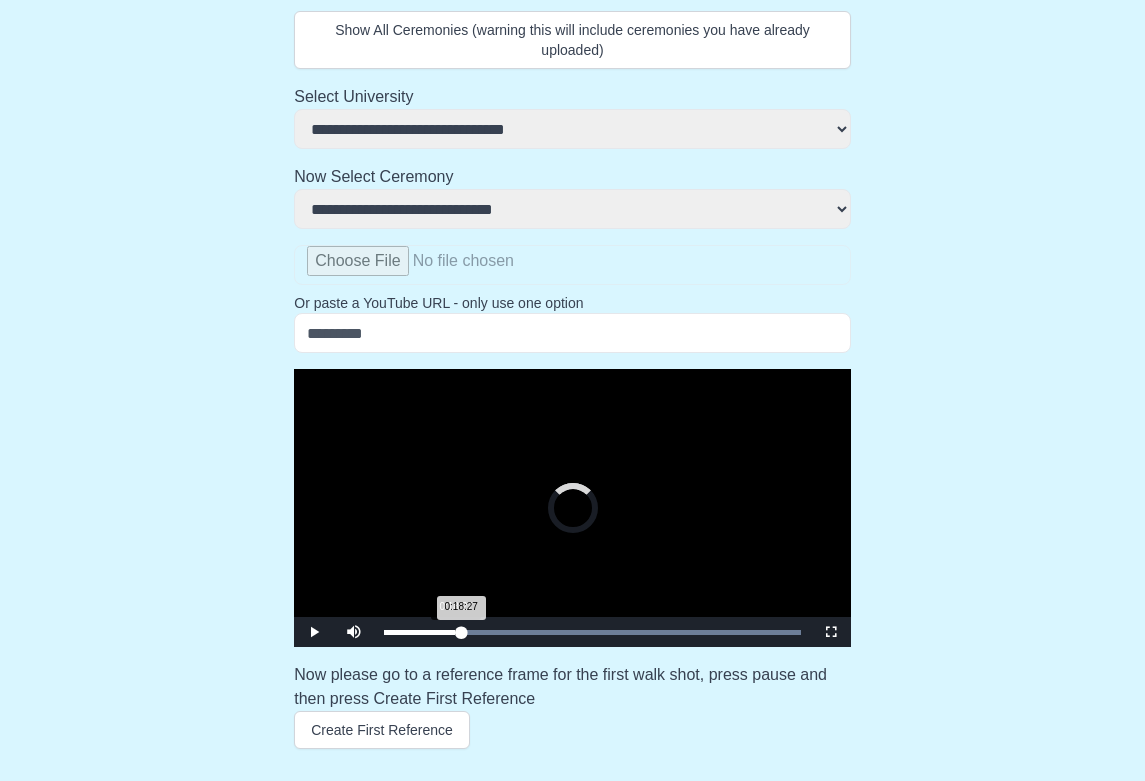 click on "0:18:27 Progress : 0%" at bounding box center (422, 632) 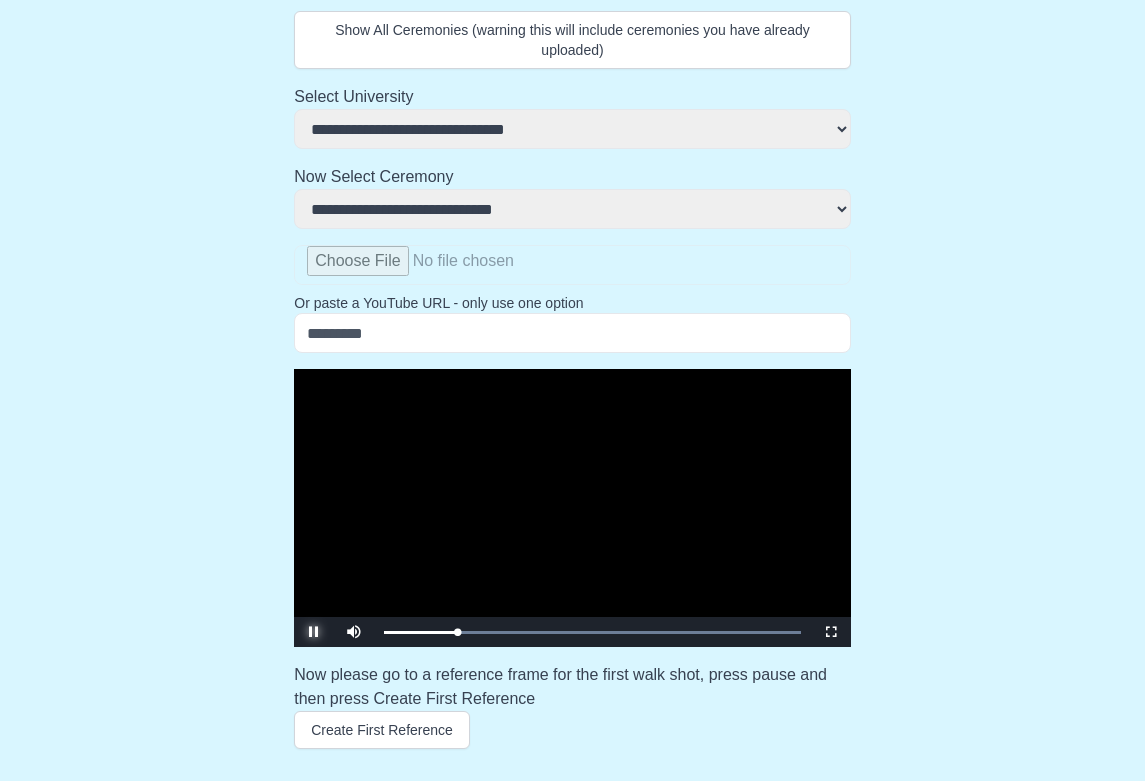 click at bounding box center (314, 632) 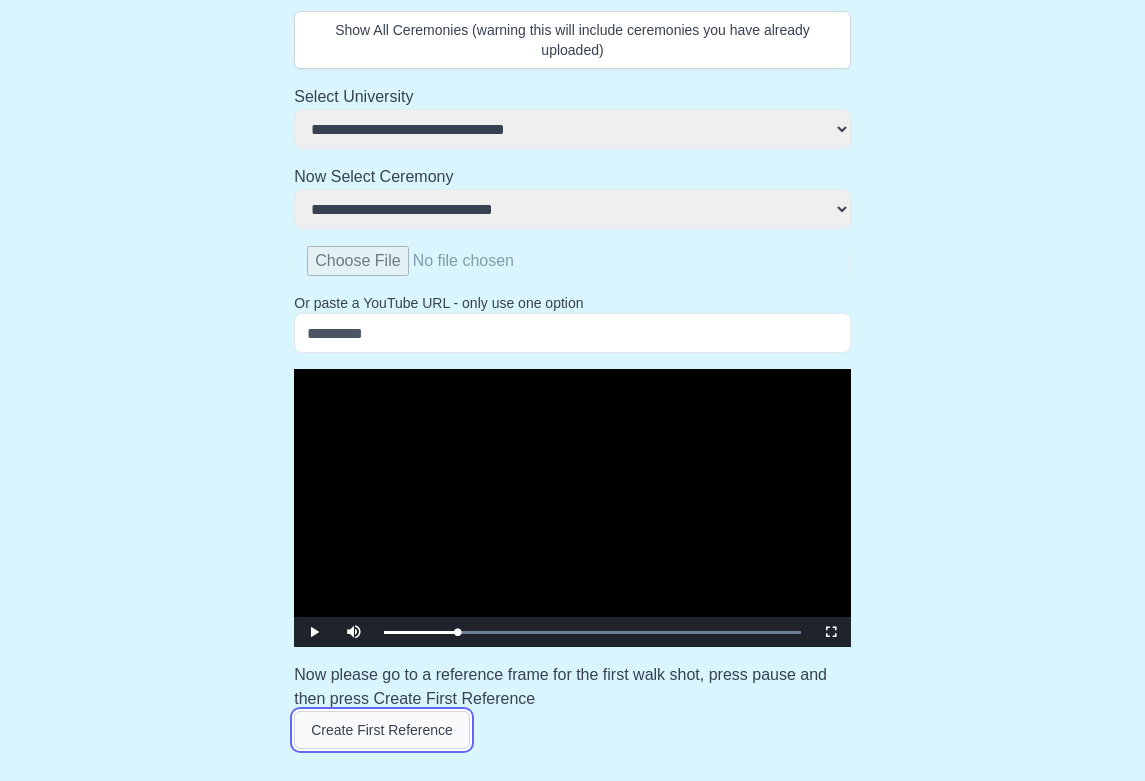 click on "Create First Reference" at bounding box center [382, 730] 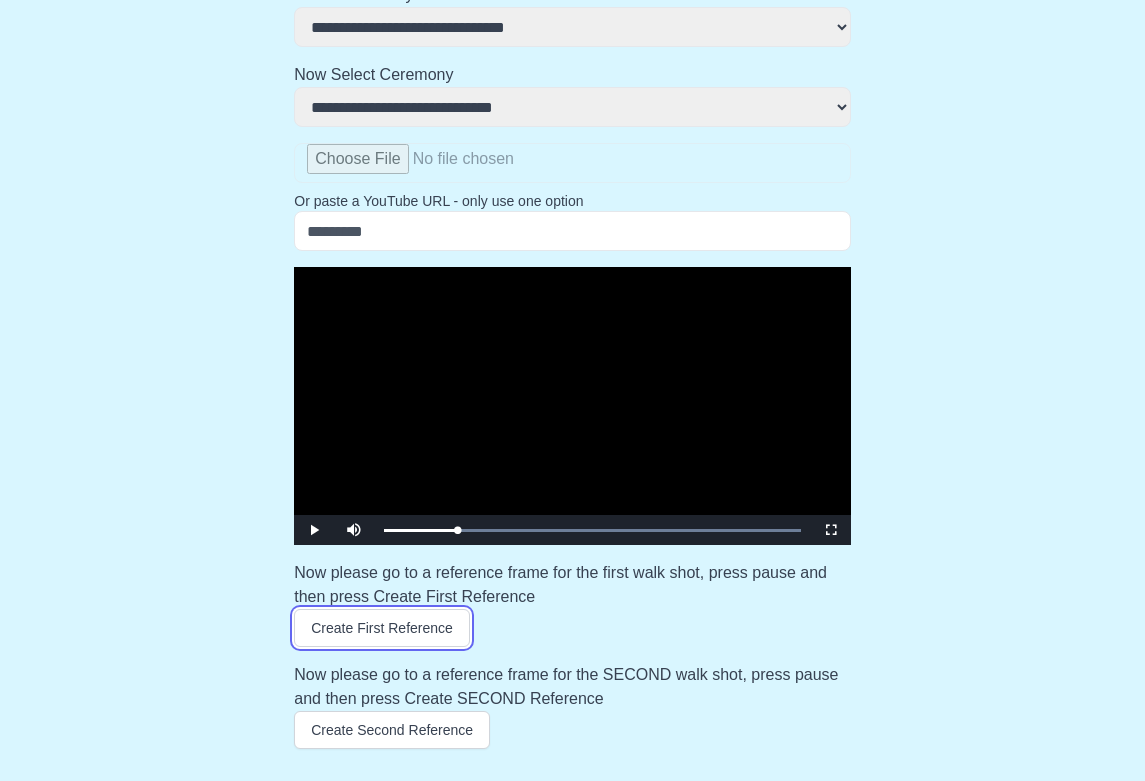 scroll, scrollTop: 327, scrollLeft: 0, axis: vertical 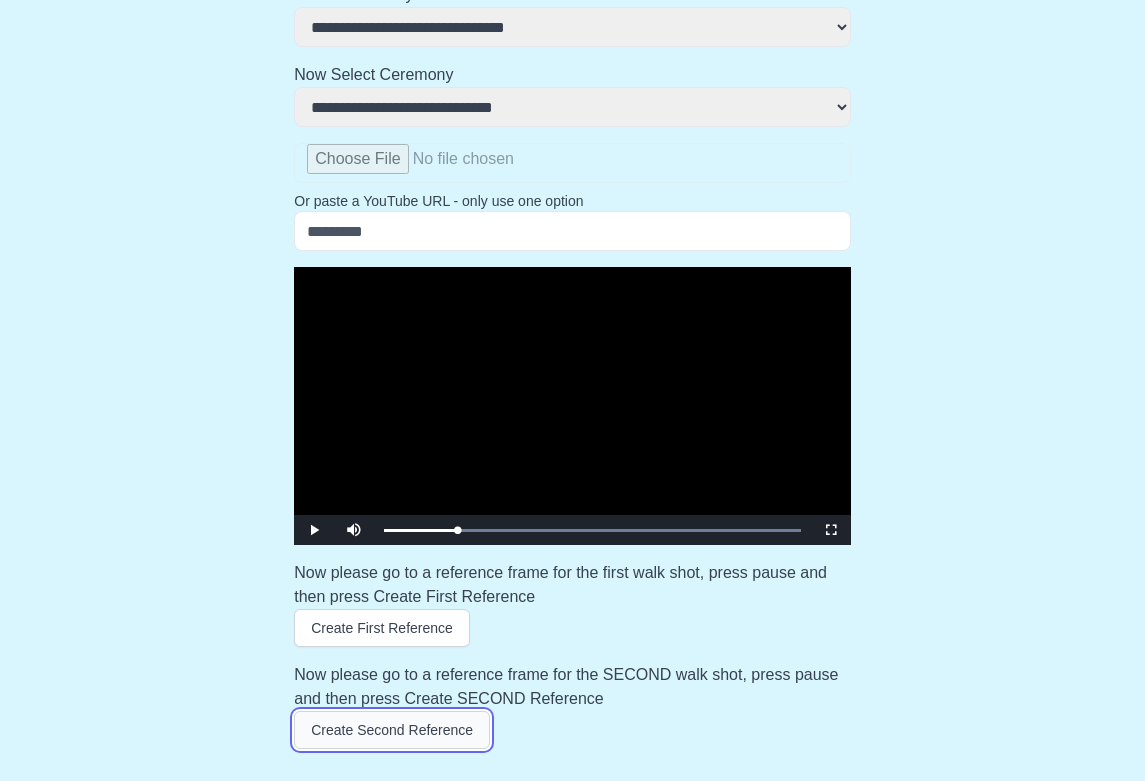 click on "Create Second Reference" at bounding box center [392, 730] 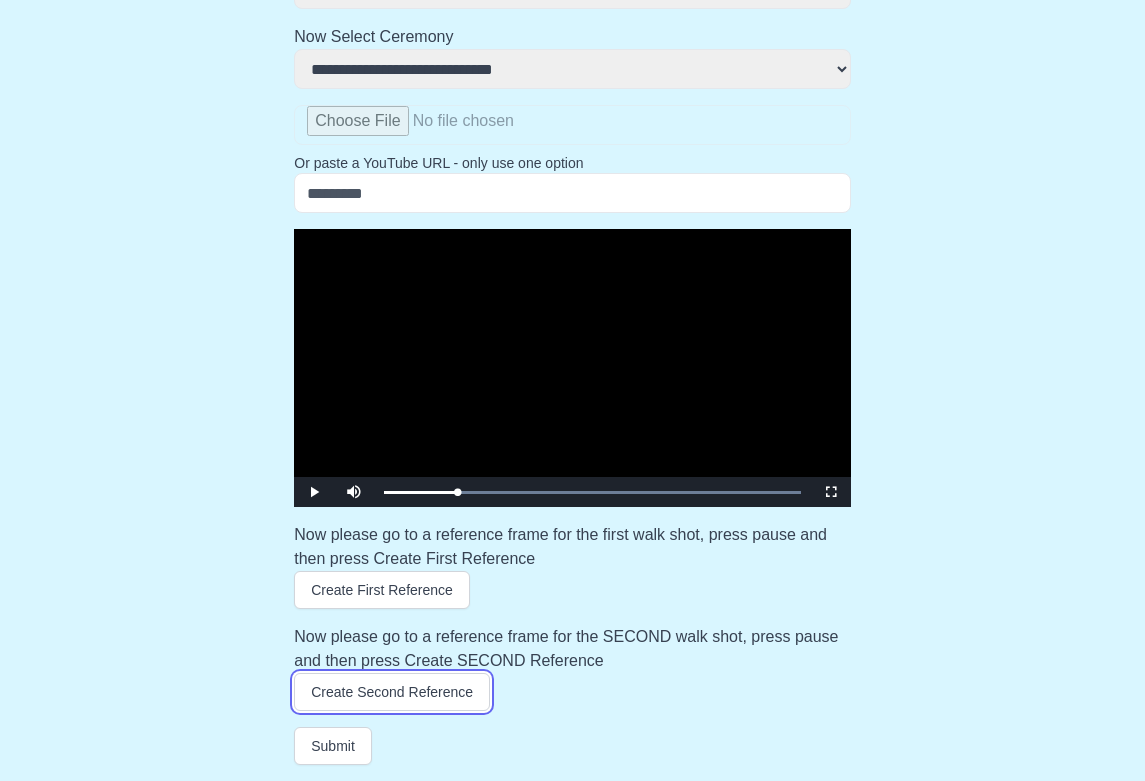 scroll, scrollTop: 365, scrollLeft: 0, axis: vertical 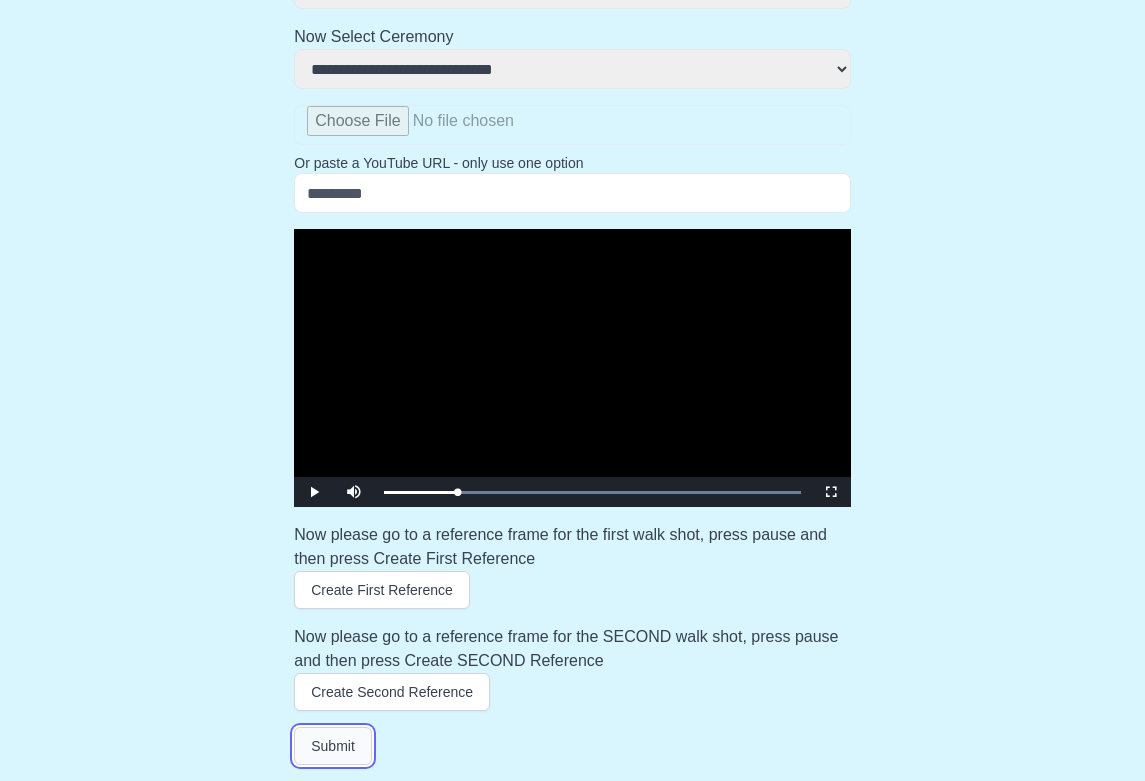 click on "Submit" at bounding box center (333, 746) 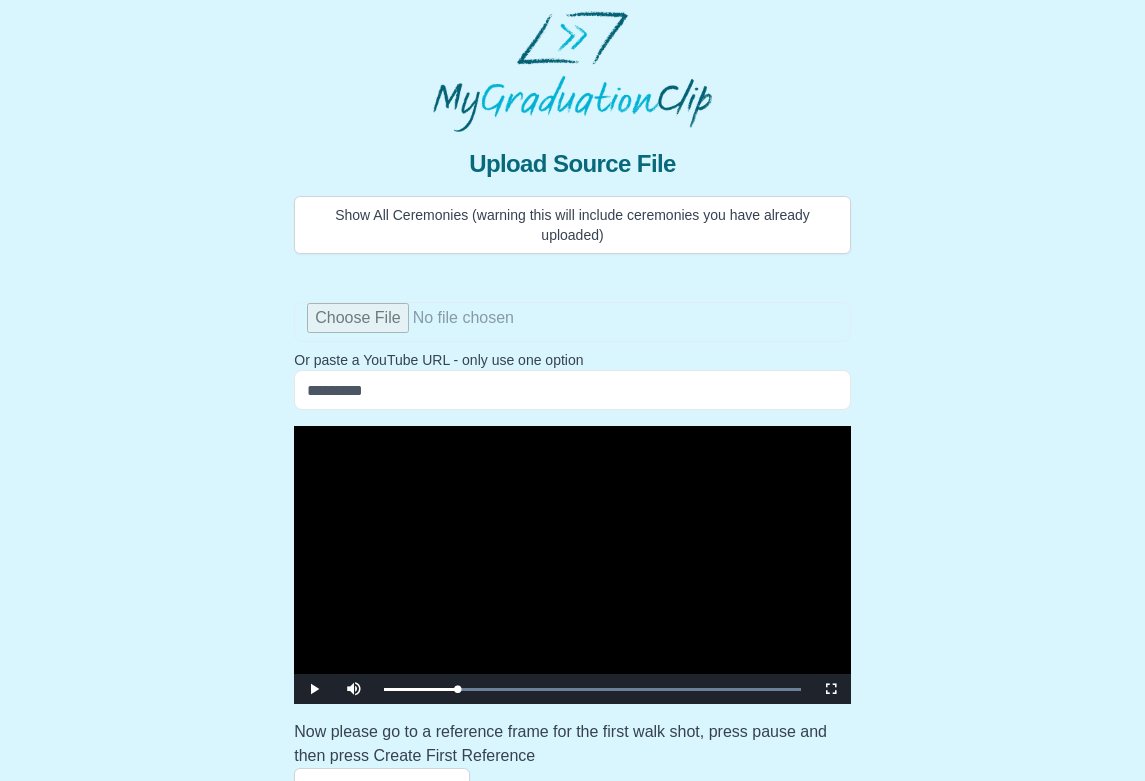 scroll, scrollTop: 0, scrollLeft: 0, axis: both 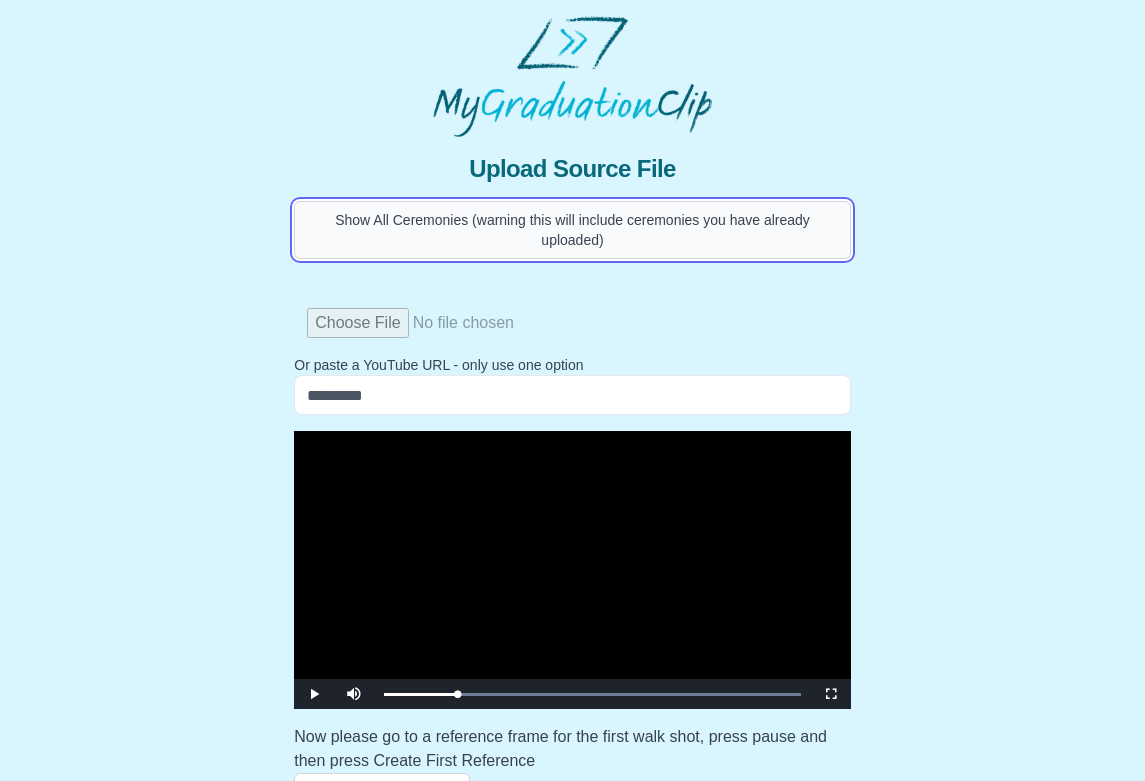 click on "Show All Ceremonies (warning this will include ceremonies you have already uploaded)" at bounding box center (572, 230) 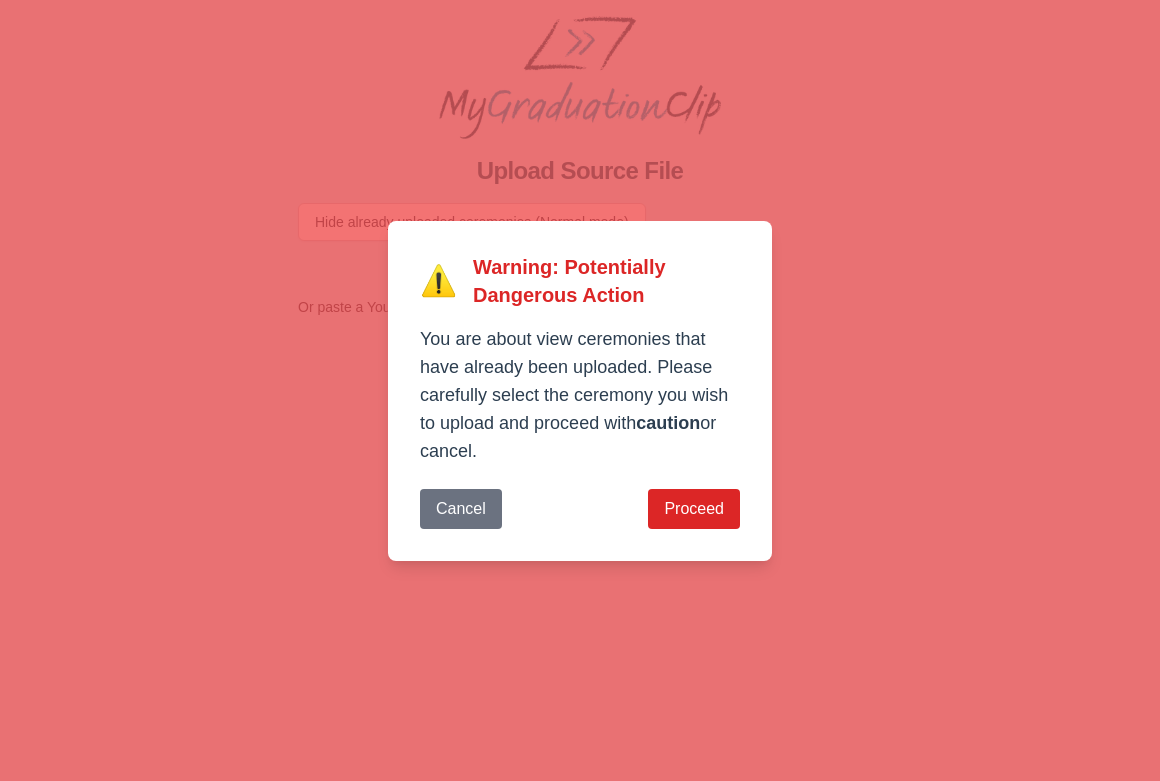 scroll, scrollTop: 0, scrollLeft: 0, axis: both 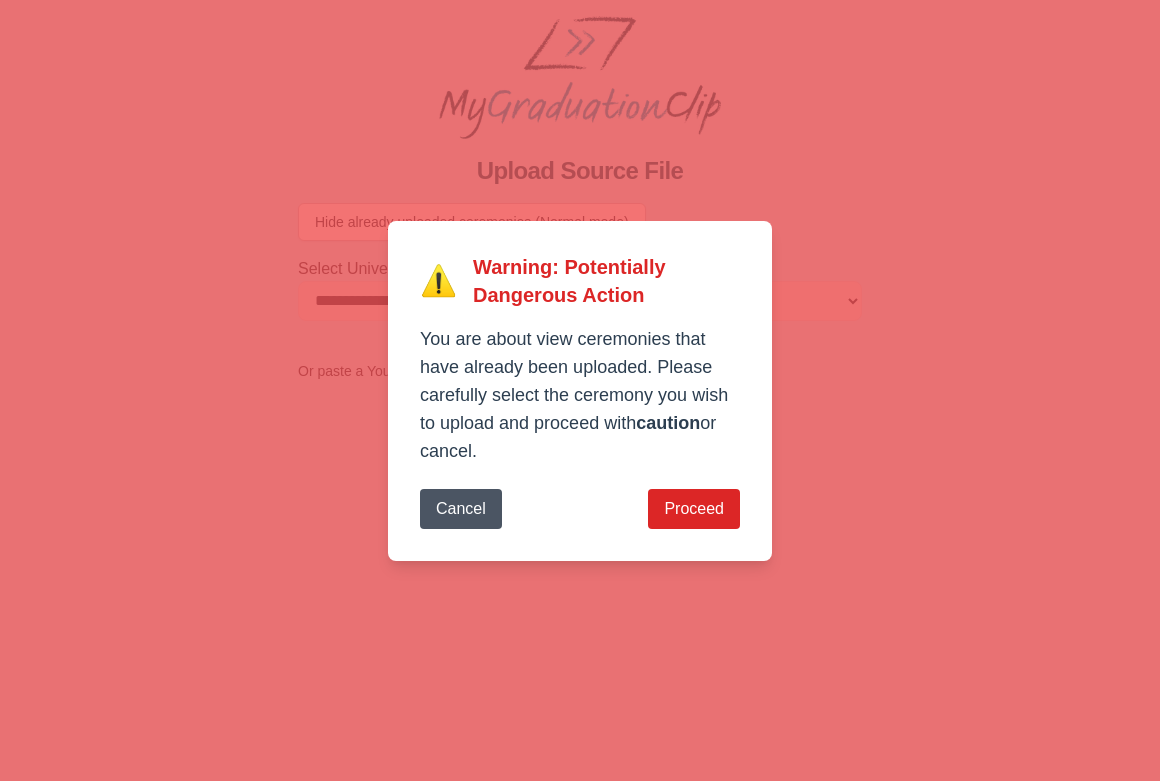 click on "Cancel" at bounding box center (461, 509) 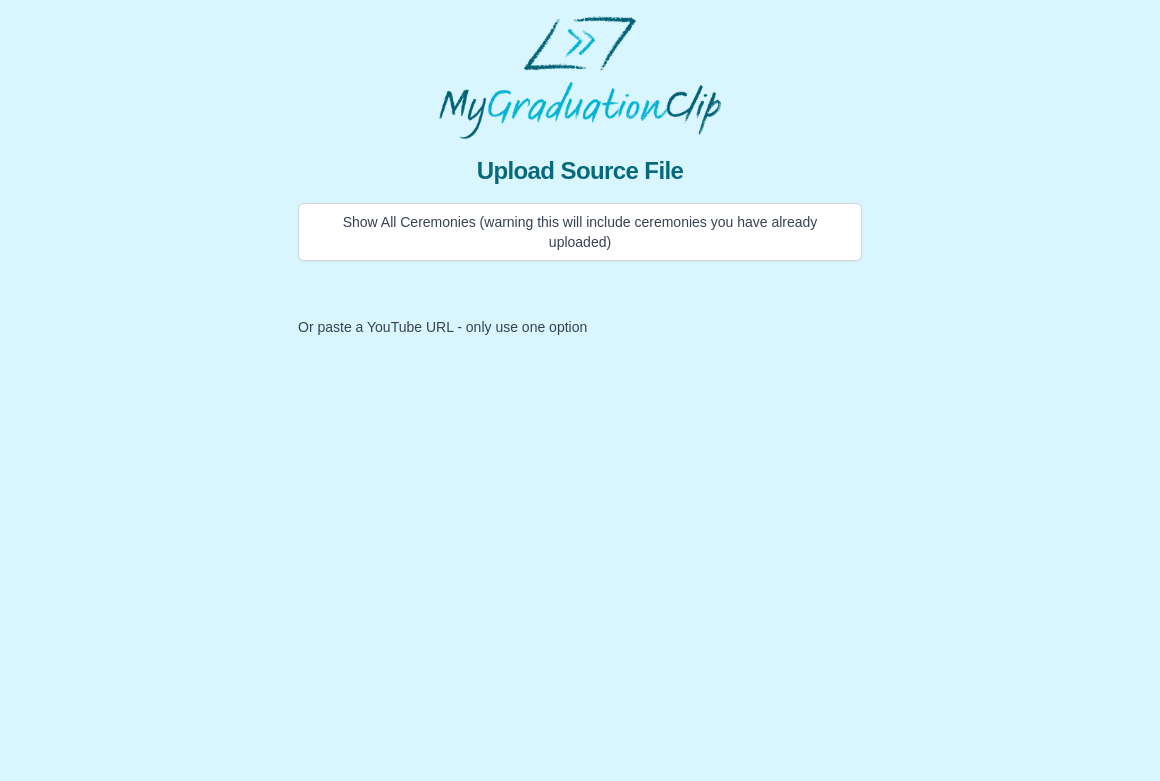 scroll, scrollTop: 0, scrollLeft: 0, axis: both 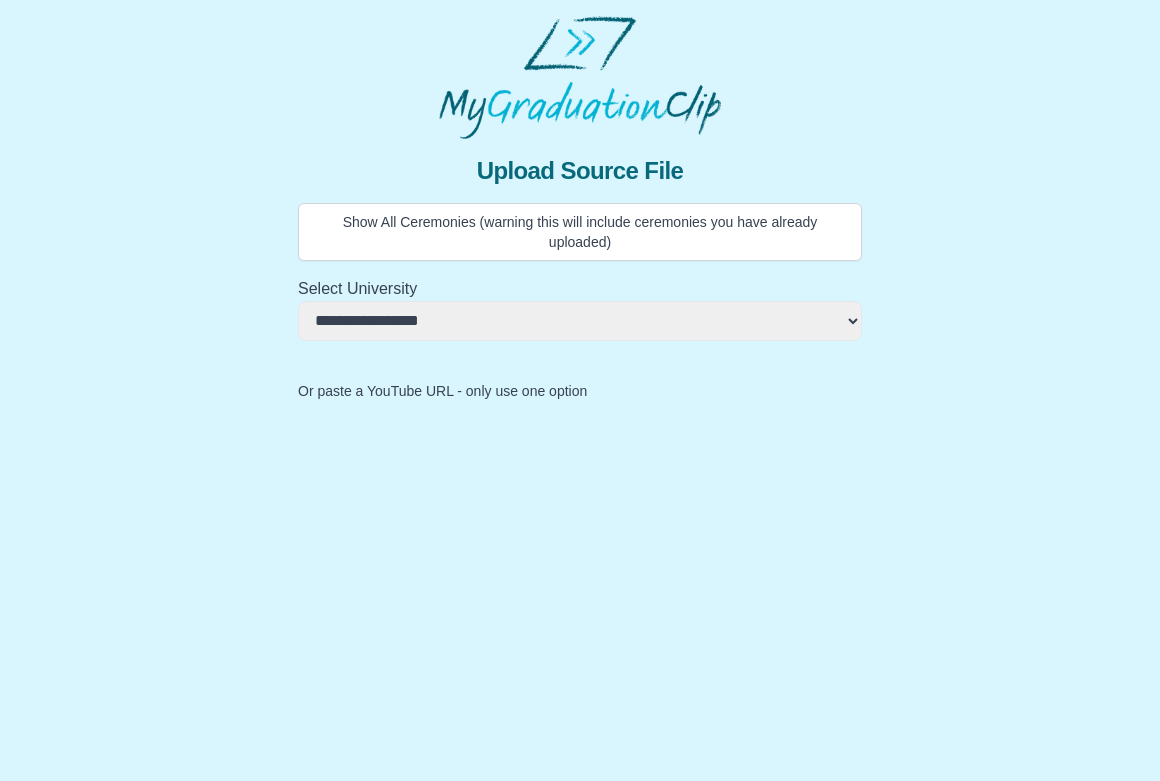 click on "**********" at bounding box center (580, 321) 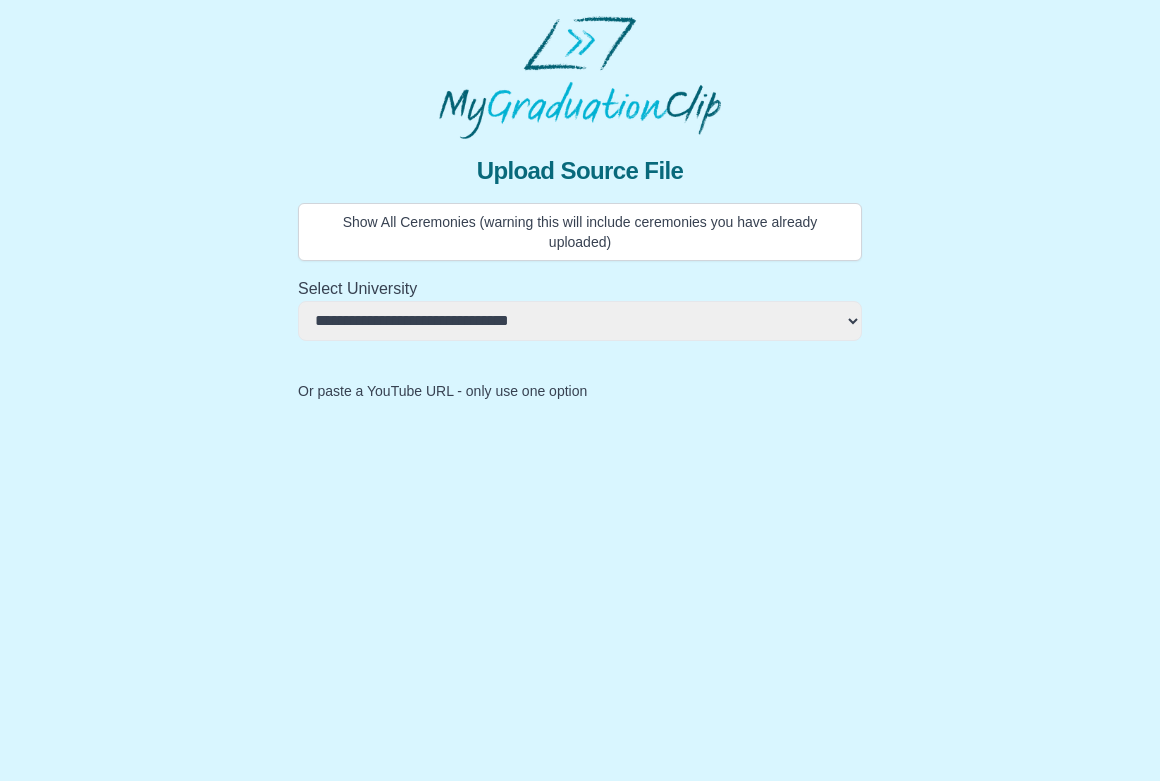 click on "**********" at bounding box center [580, 321] 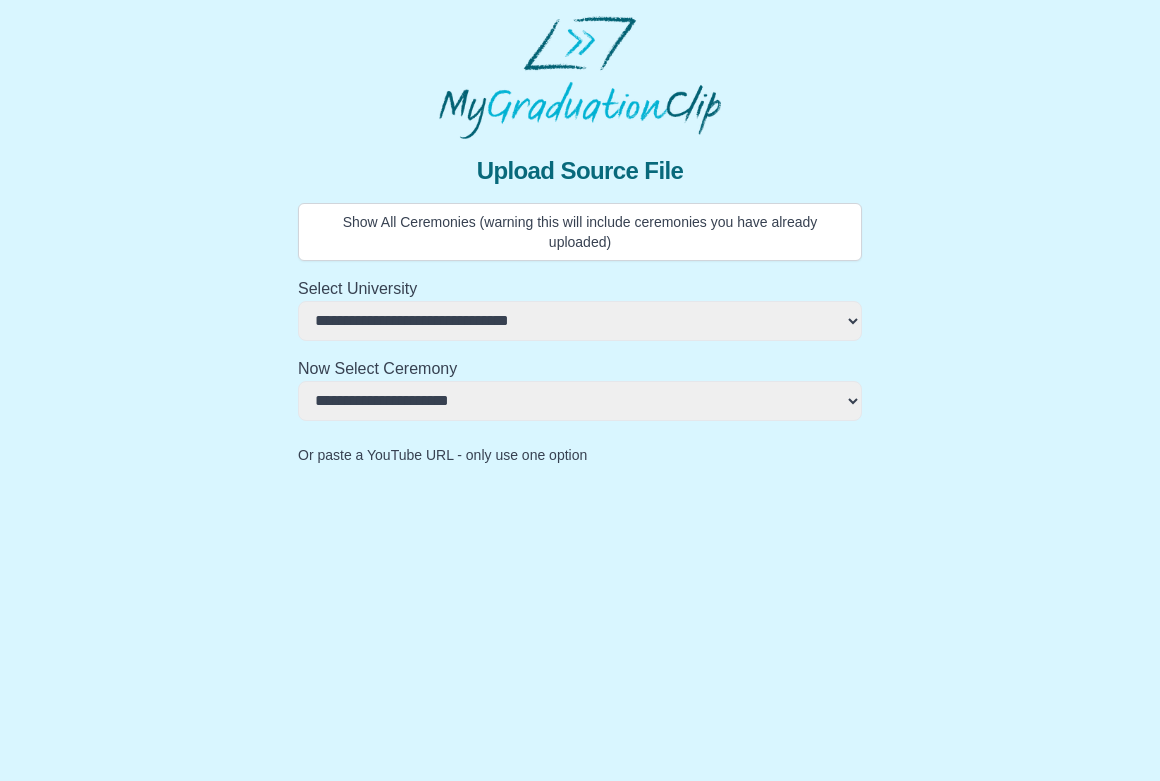 click on "**********" at bounding box center (580, 401) 